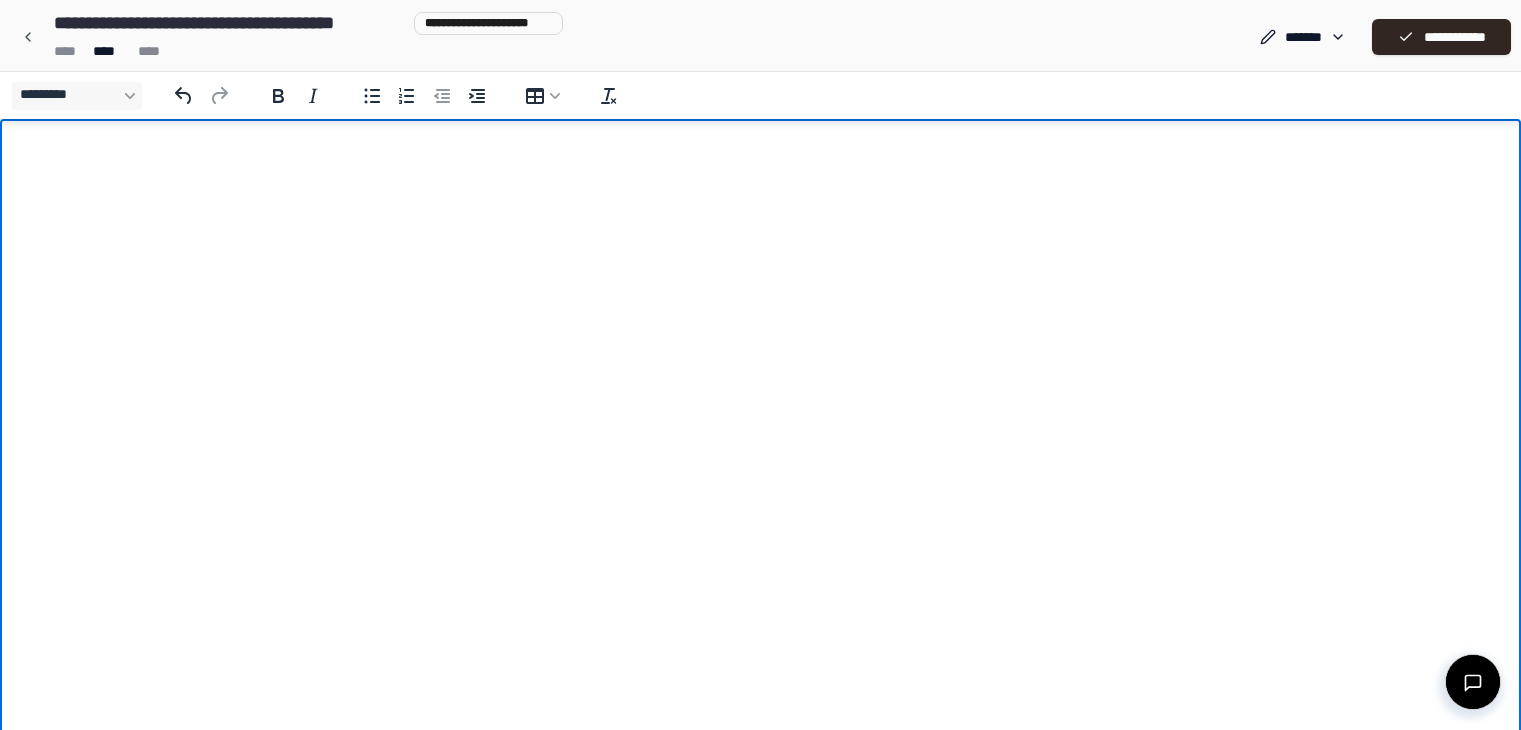scroll, scrollTop: 640, scrollLeft: 0, axis: vertical 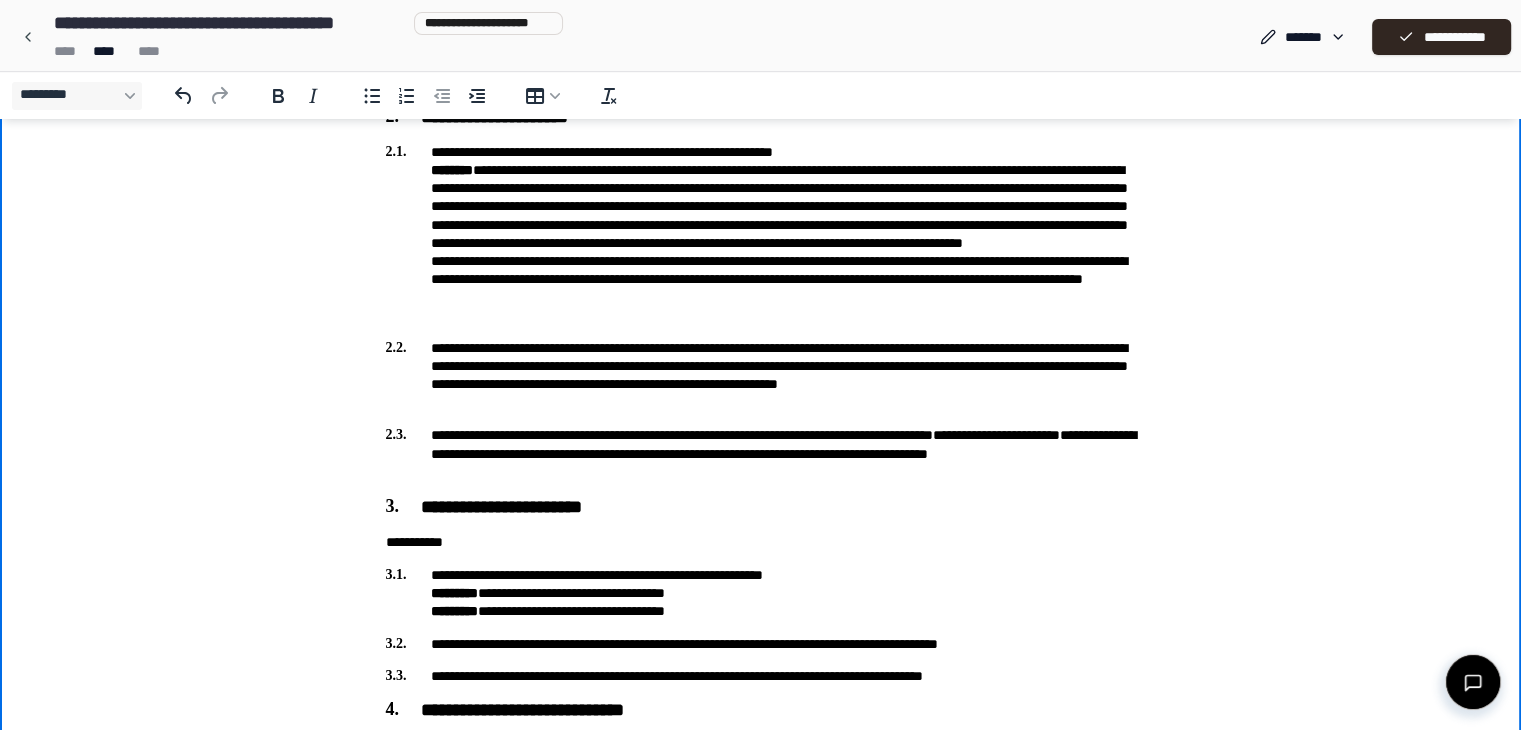 type 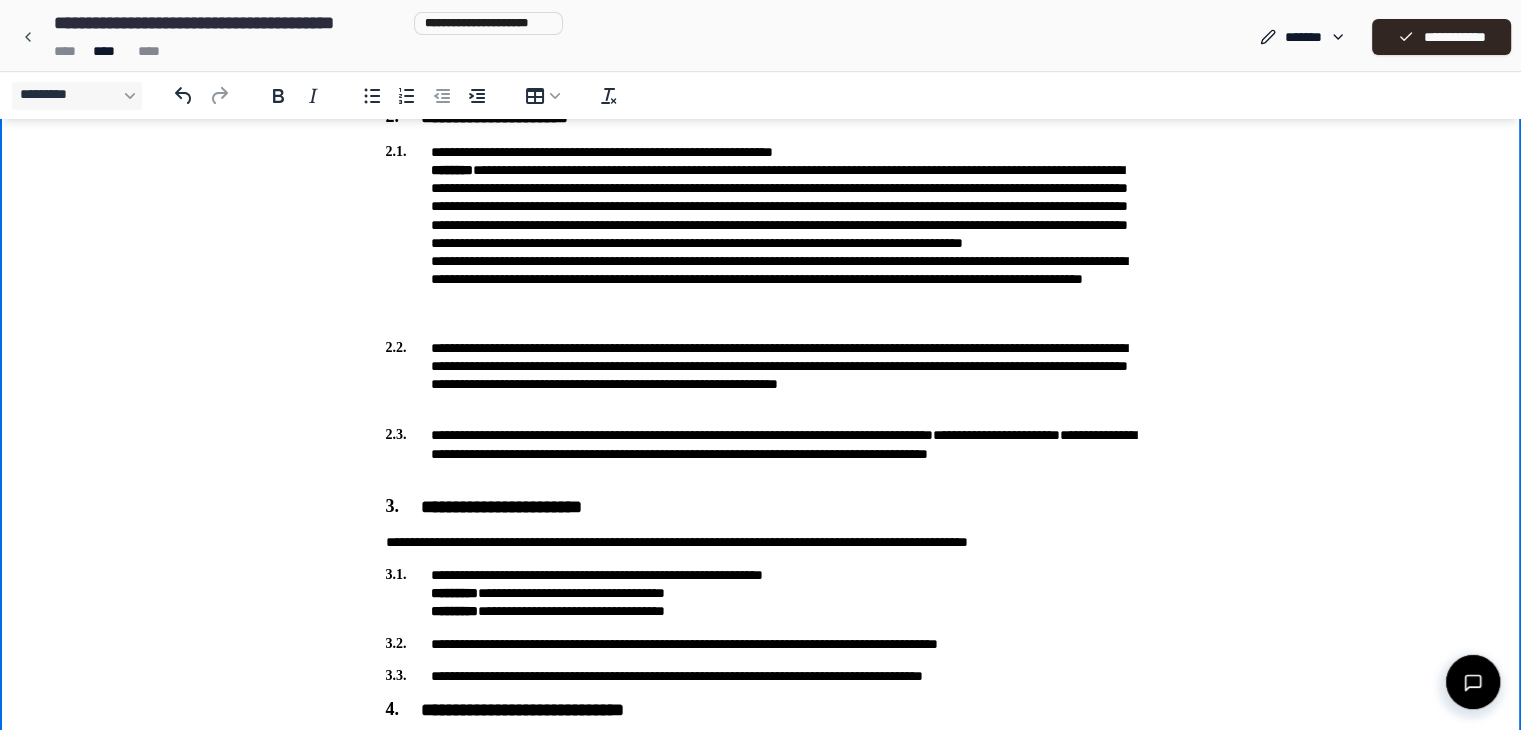 click on "**********" at bounding box center (761, 375) 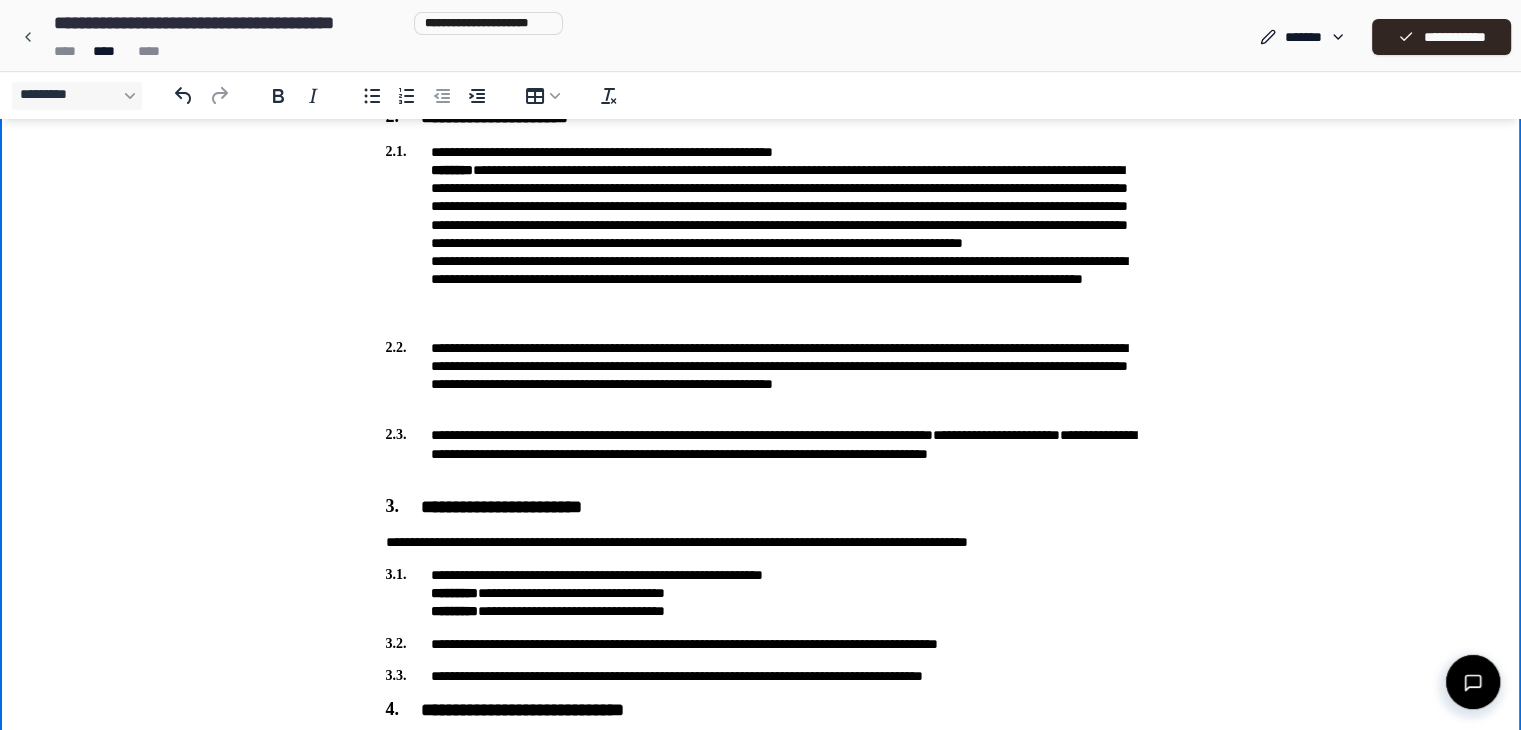 click on "**********" at bounding box center [761, 375] 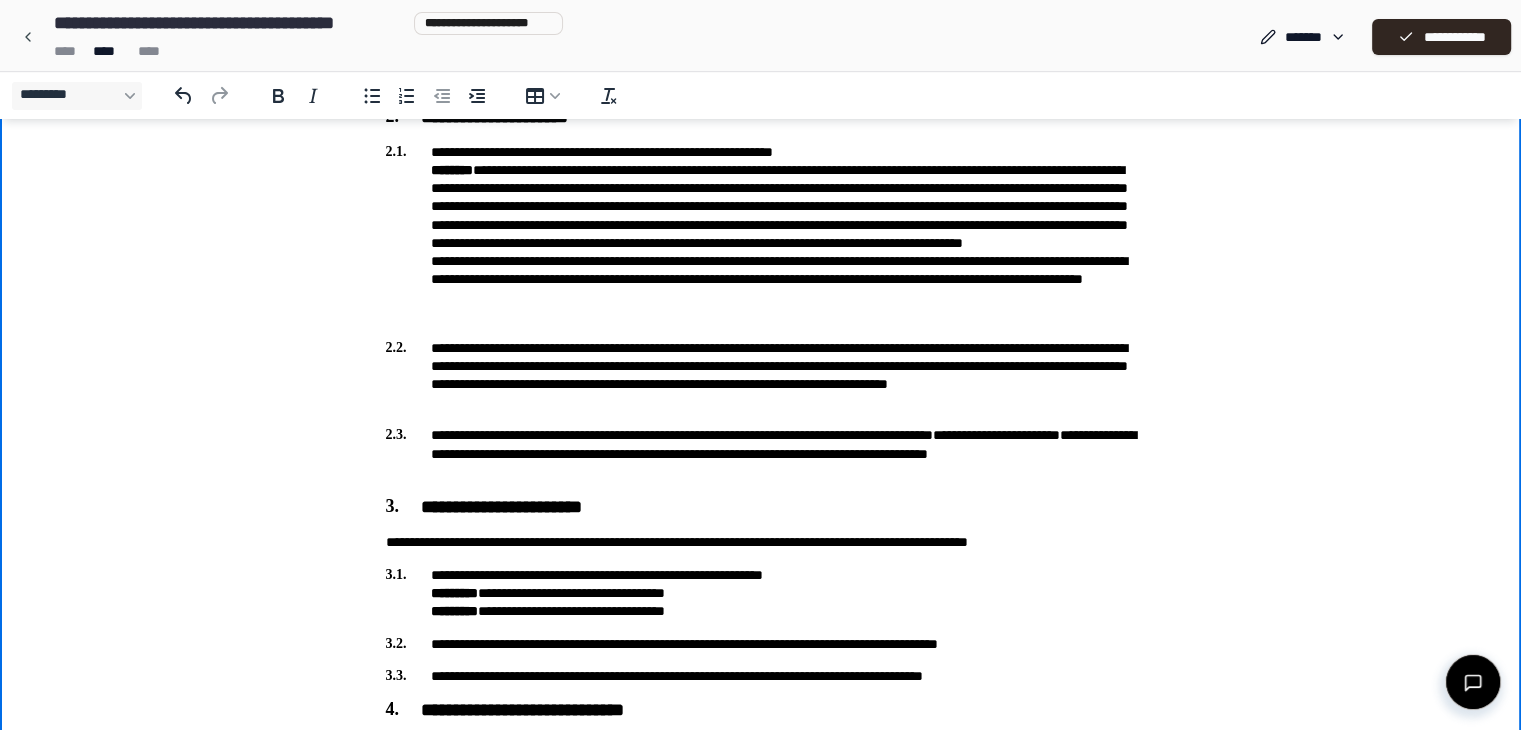 click on "**********" at bounding box center [761, 375] 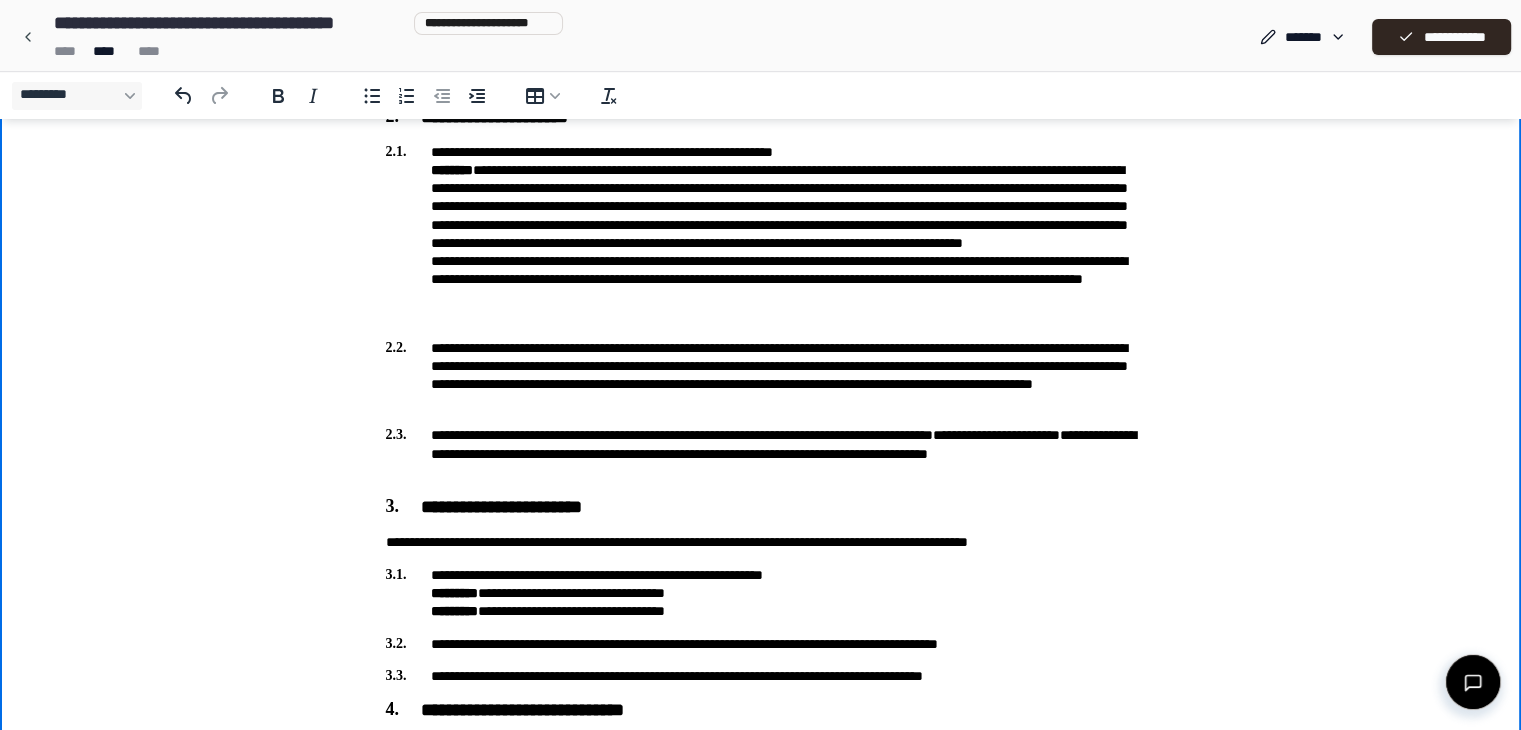 click on "**********" at bounding box center [761, 375] 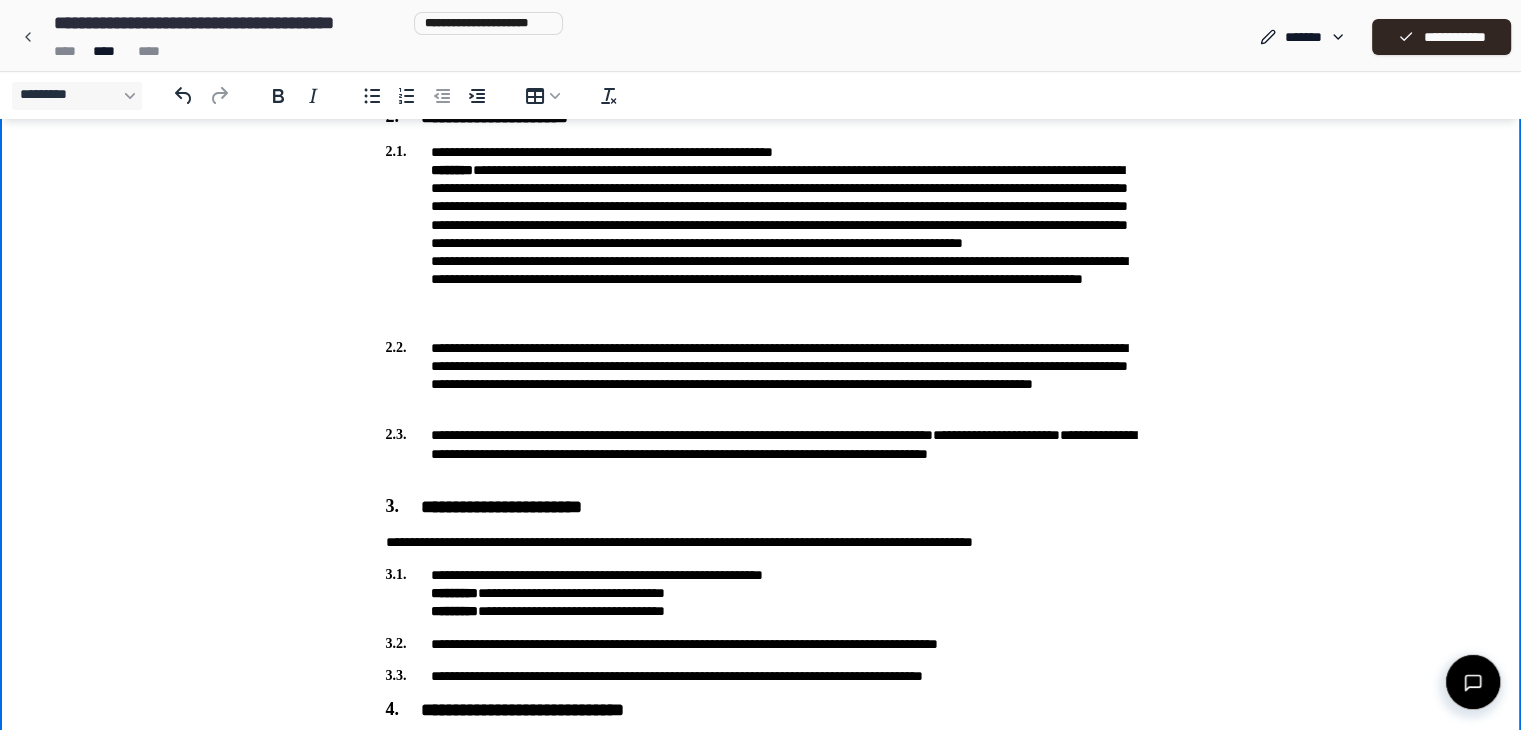 click on "**********" at bounding box center (761, 542) 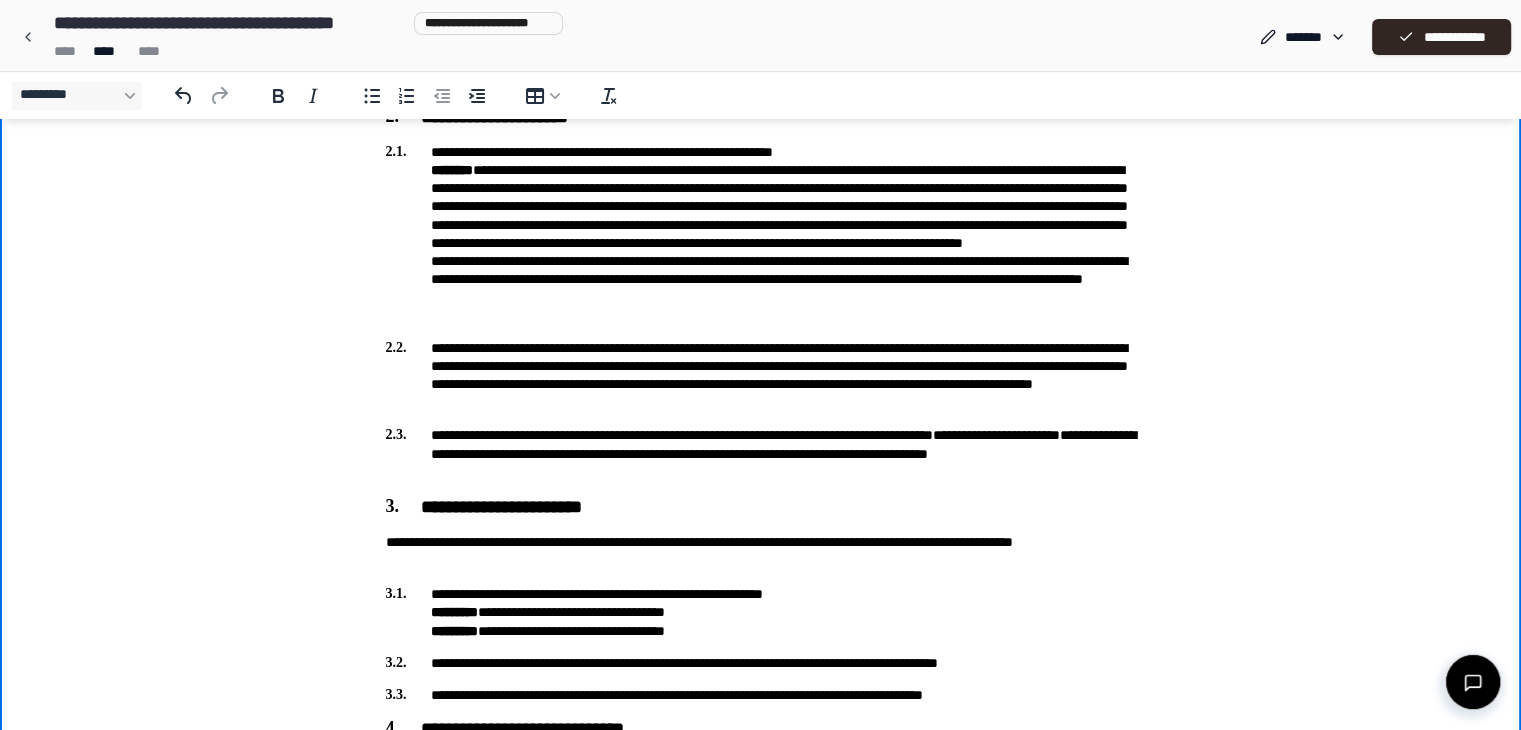 click on "**********" at bounding box center (761, 552) 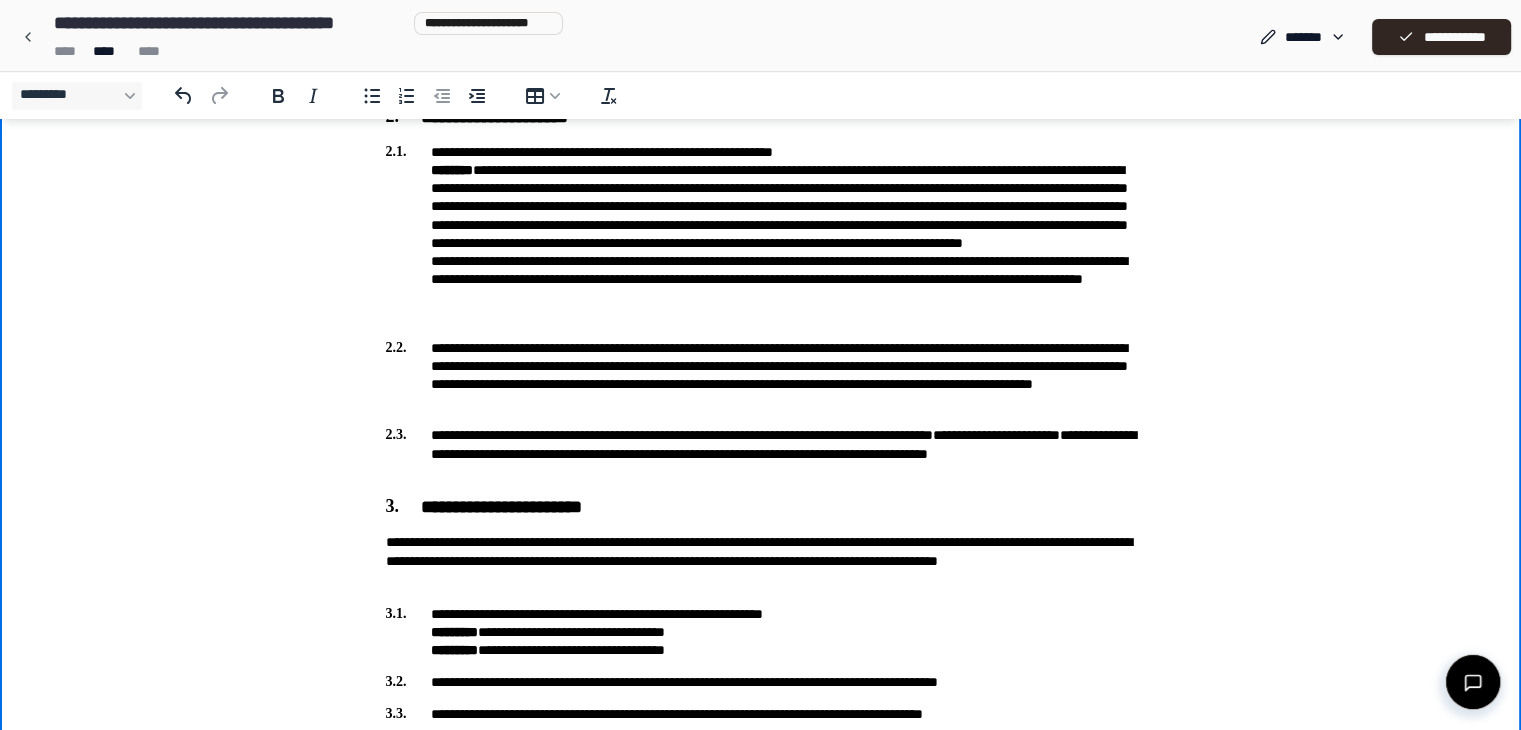 click on "**********" at bounding box center [761, 632] 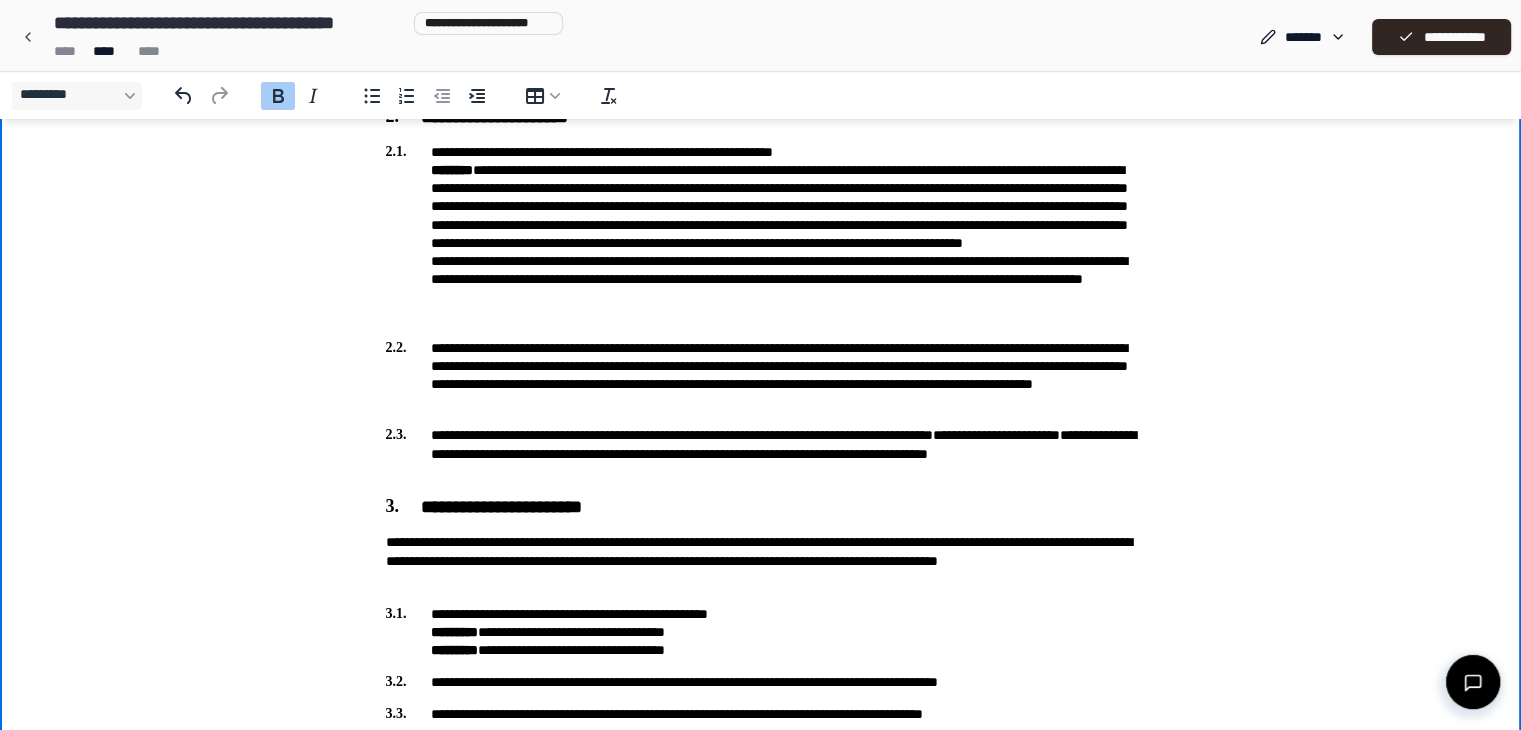 click on "*********" at bounding box center [454, 632] 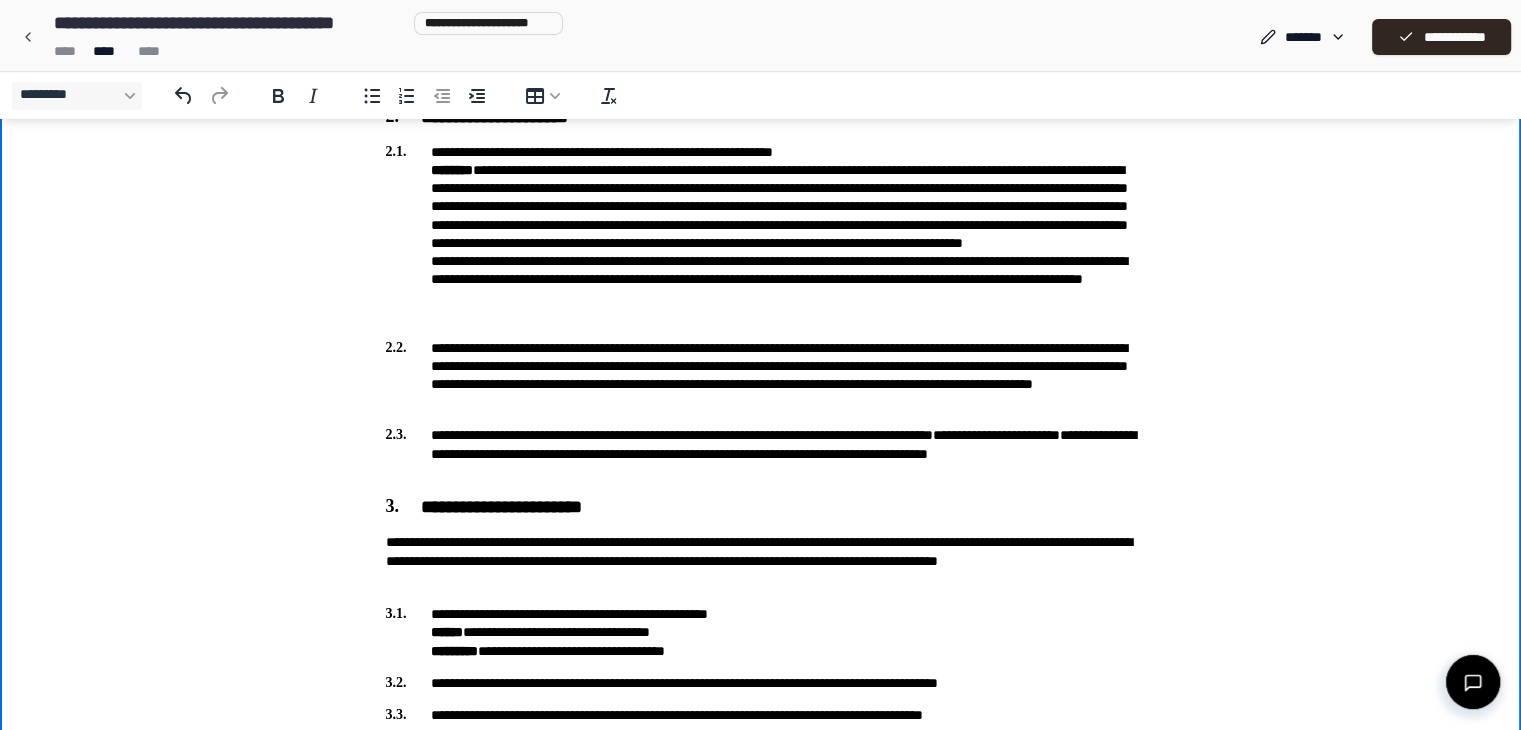 click on "**********" at bounding box center (761, 633) 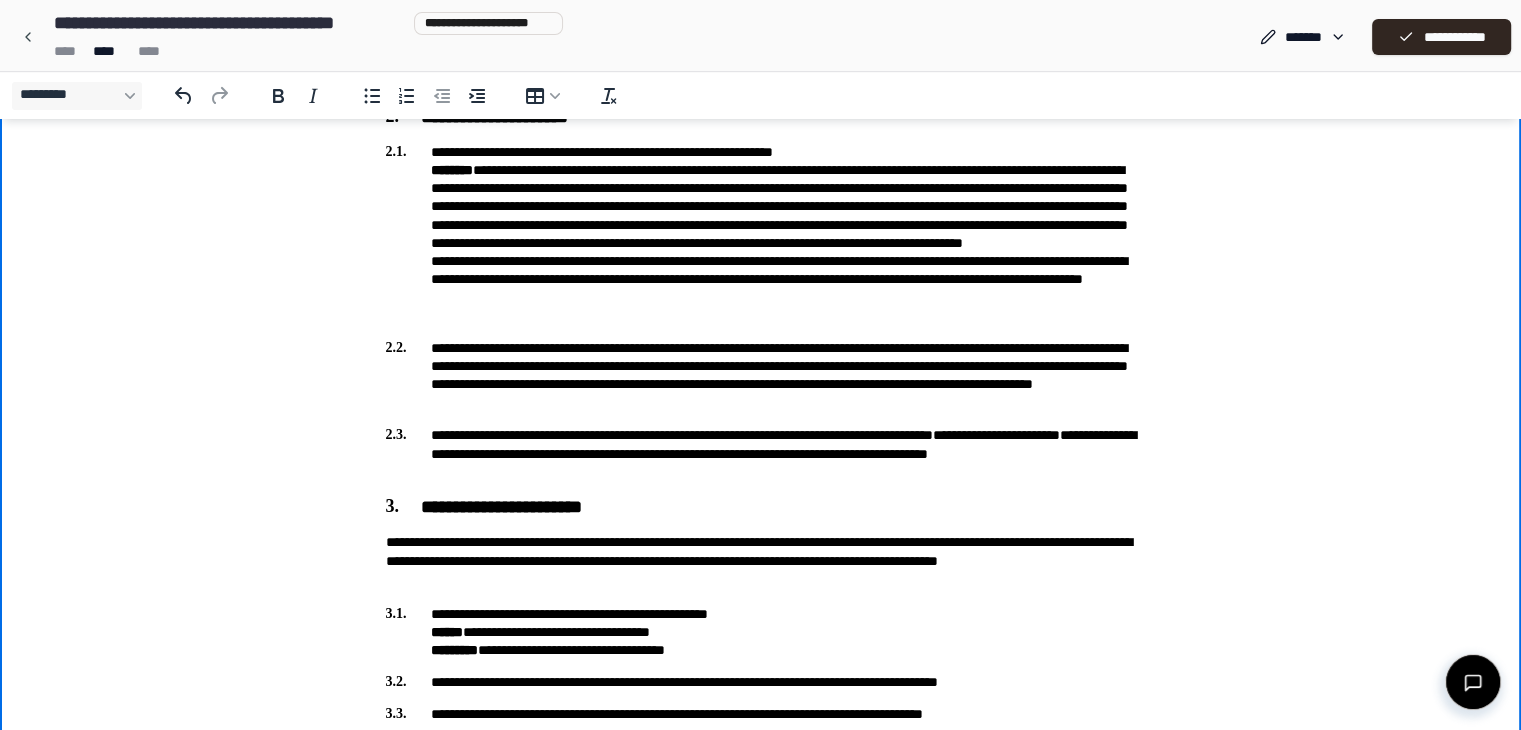 click on "**********" at bounding box center (761, 632) 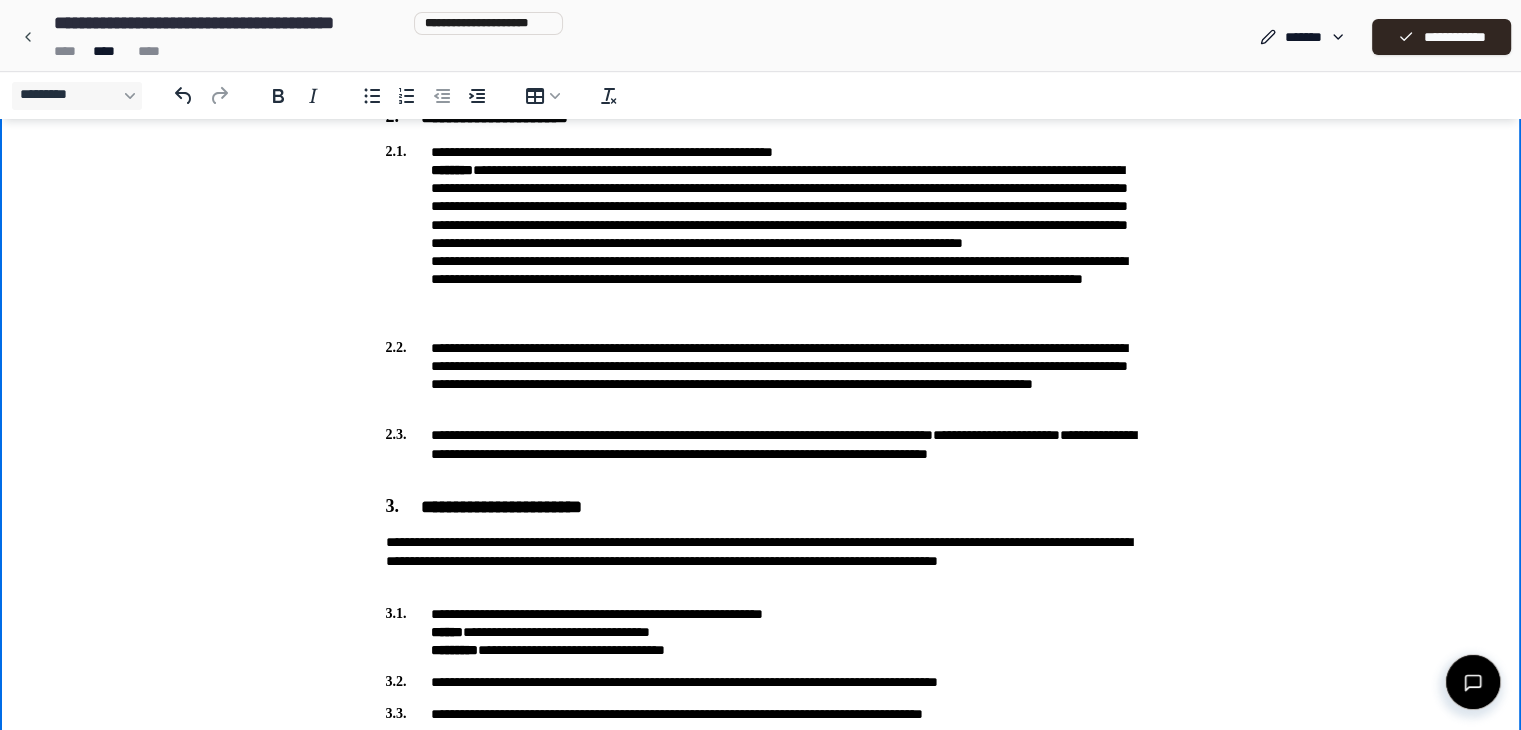 click on "**********" at bounding box center [761, 632] 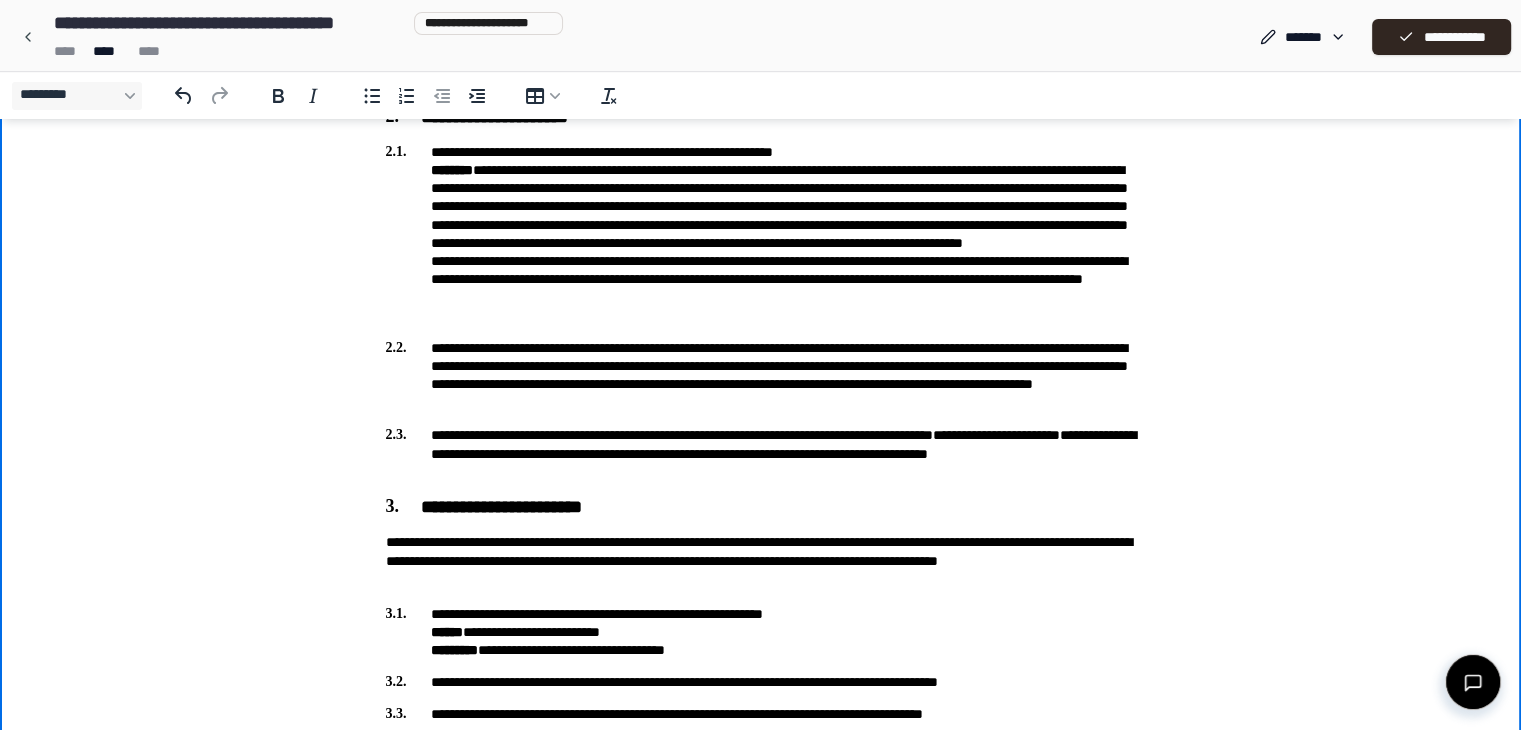 click on "**********" at bounding box center [761, 632] 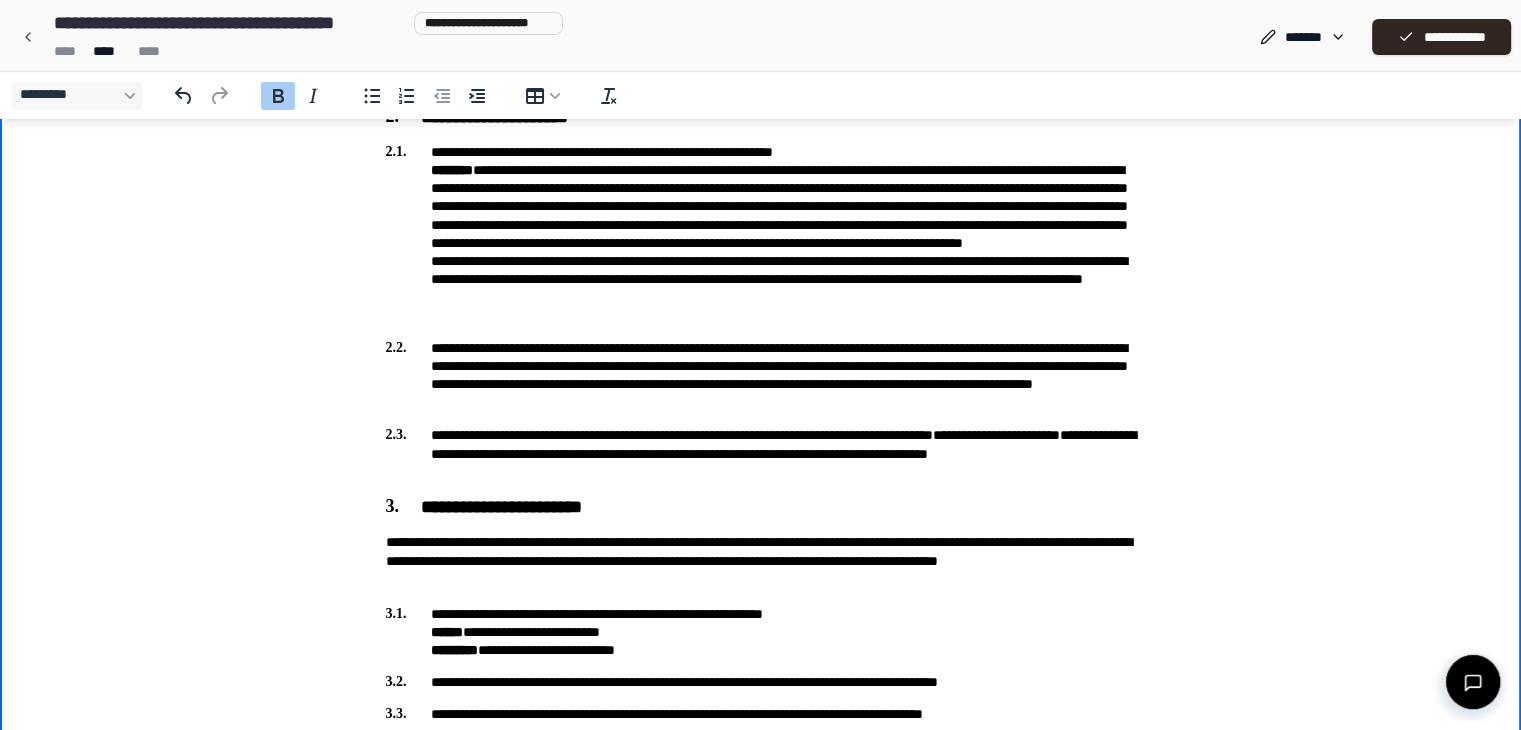 click on "*********" at bounding box center [454, 650] 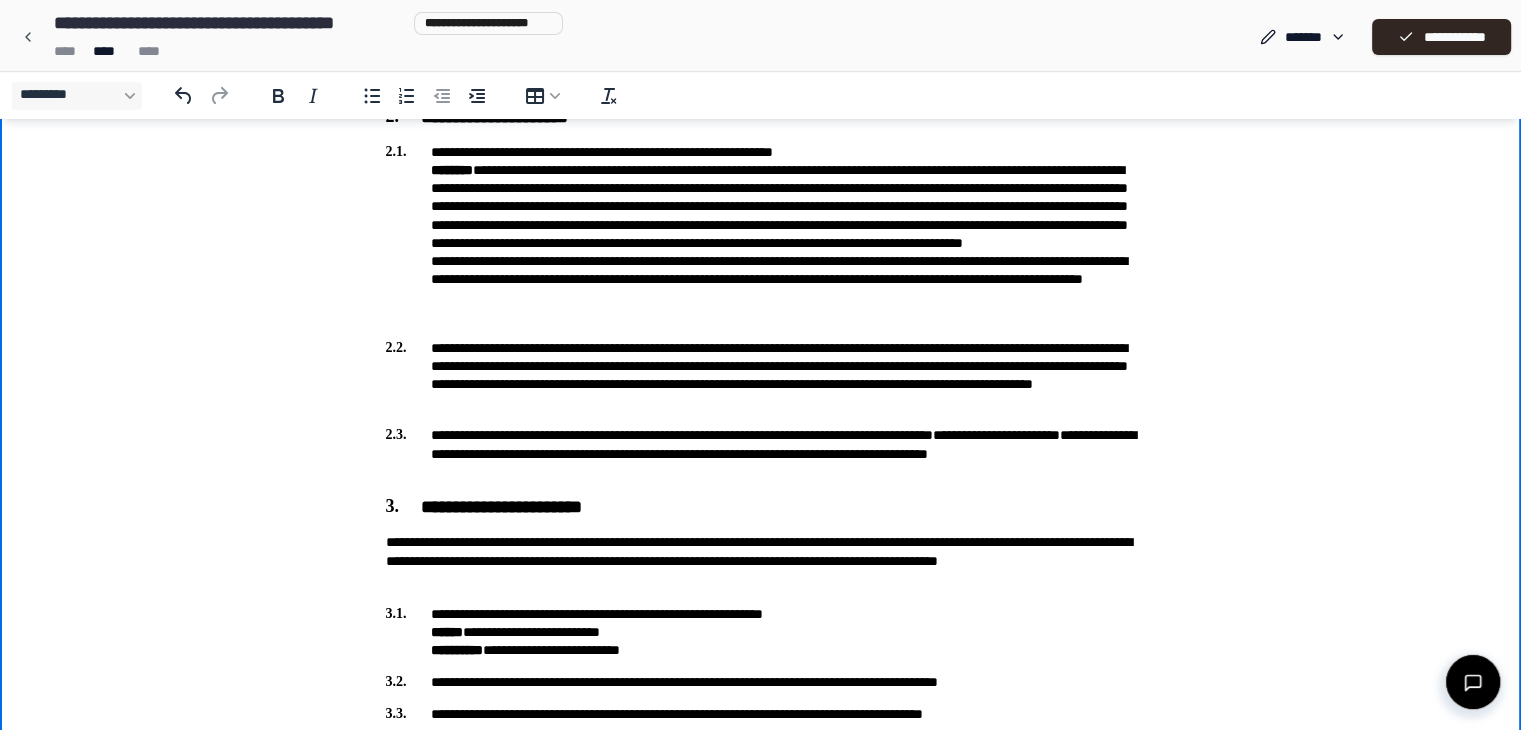 click on "**********" at bounding box center (761, 682) 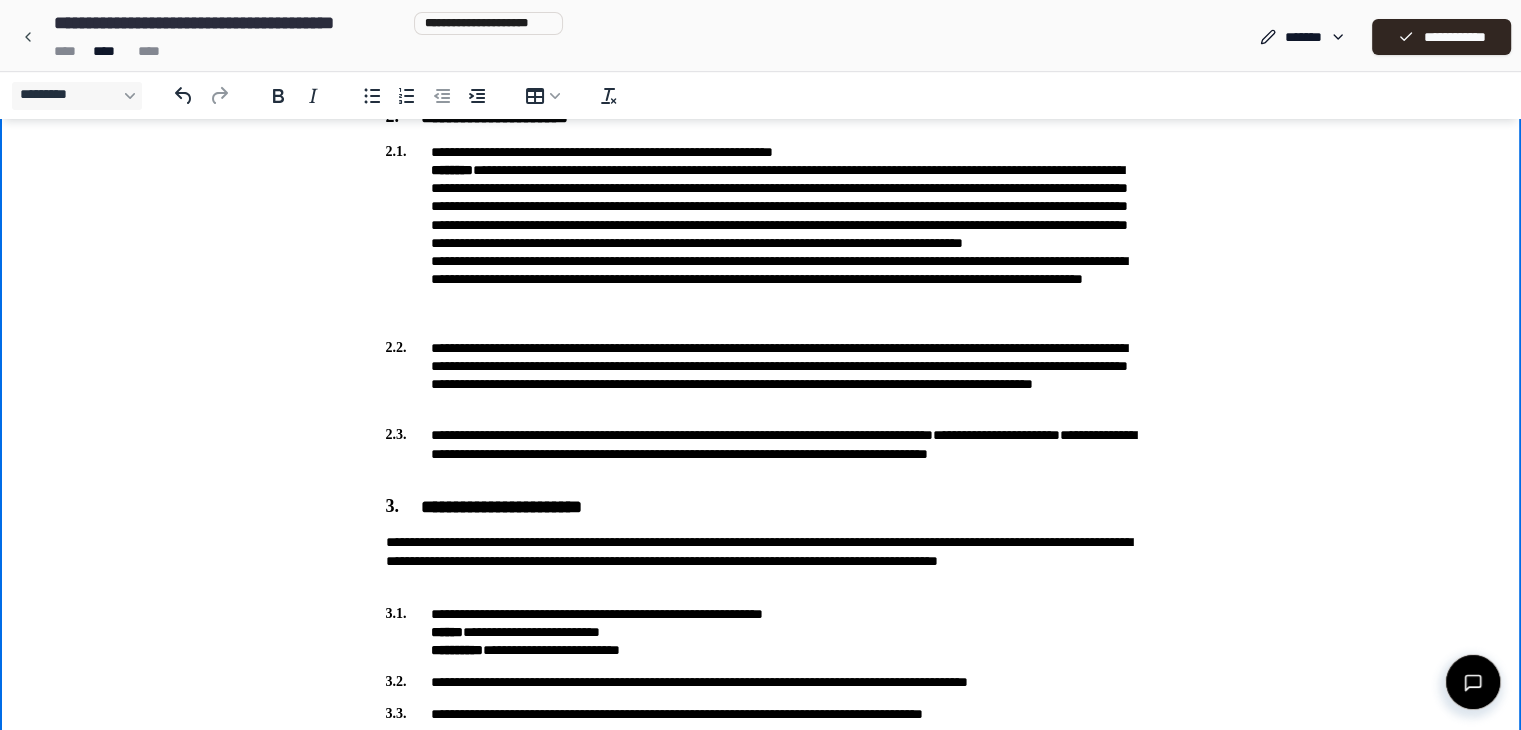 click on "**********" at bounding box center (761, 632) 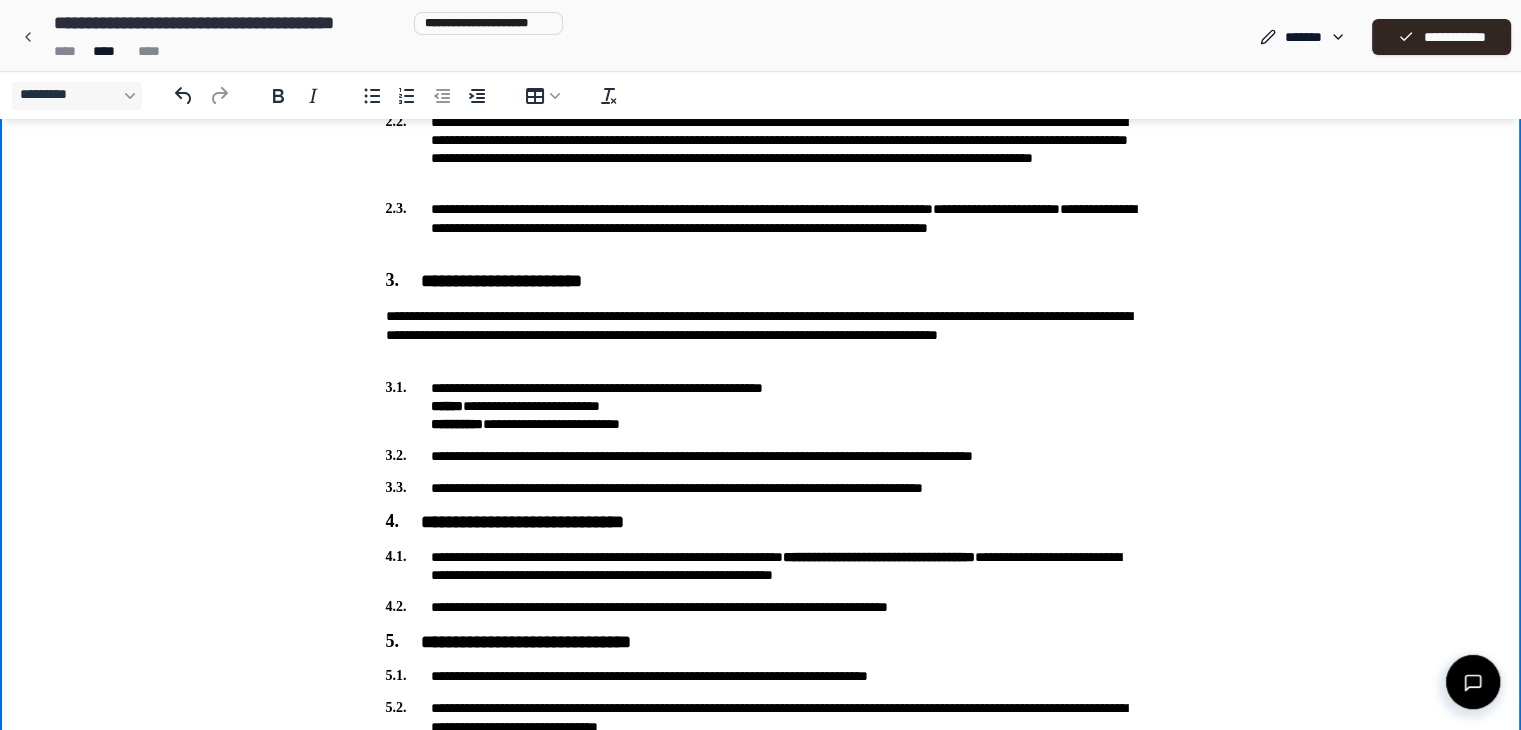 scroll, scrollTop: 905, scrollLeft: 0, axis: vertical 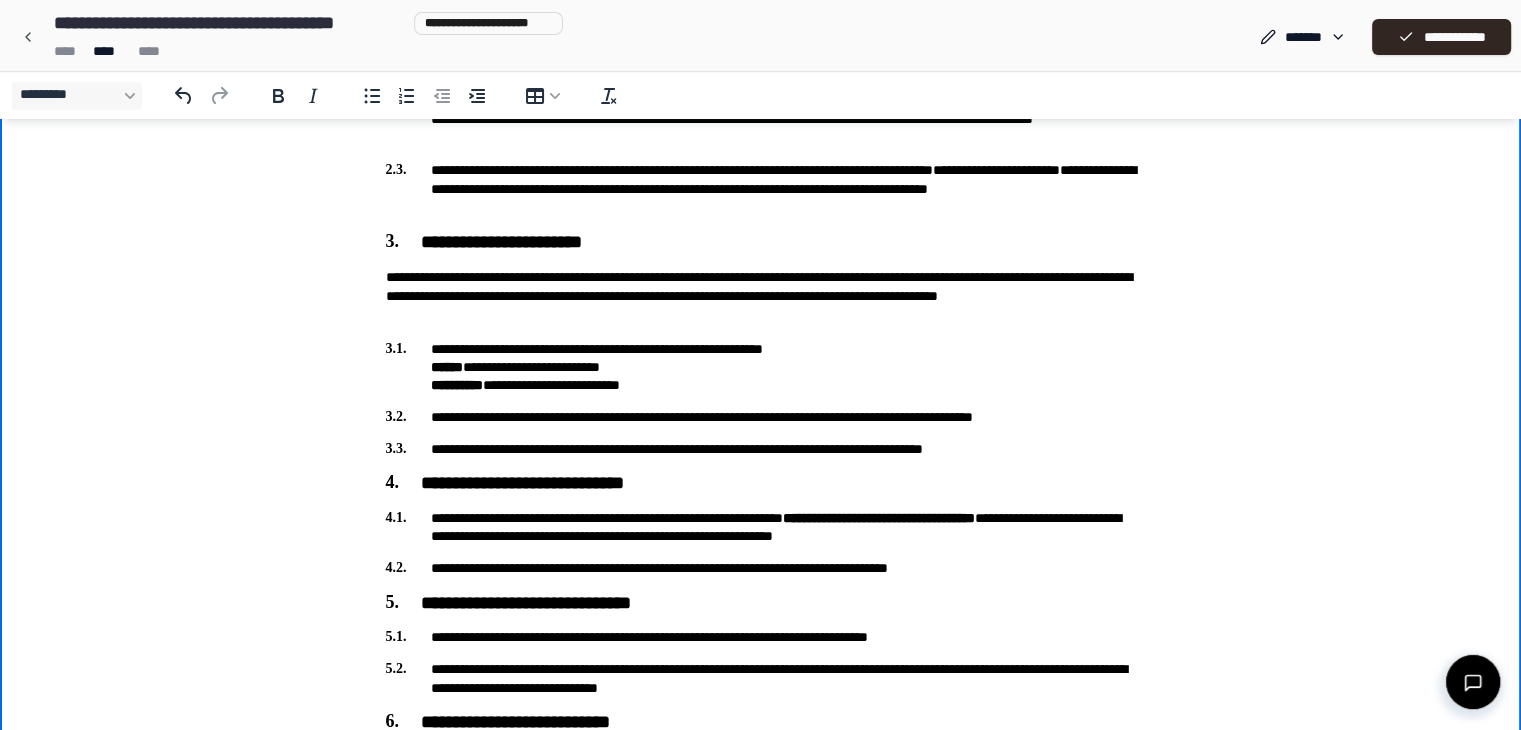 click on "**********" at bounding box center [761, 568] 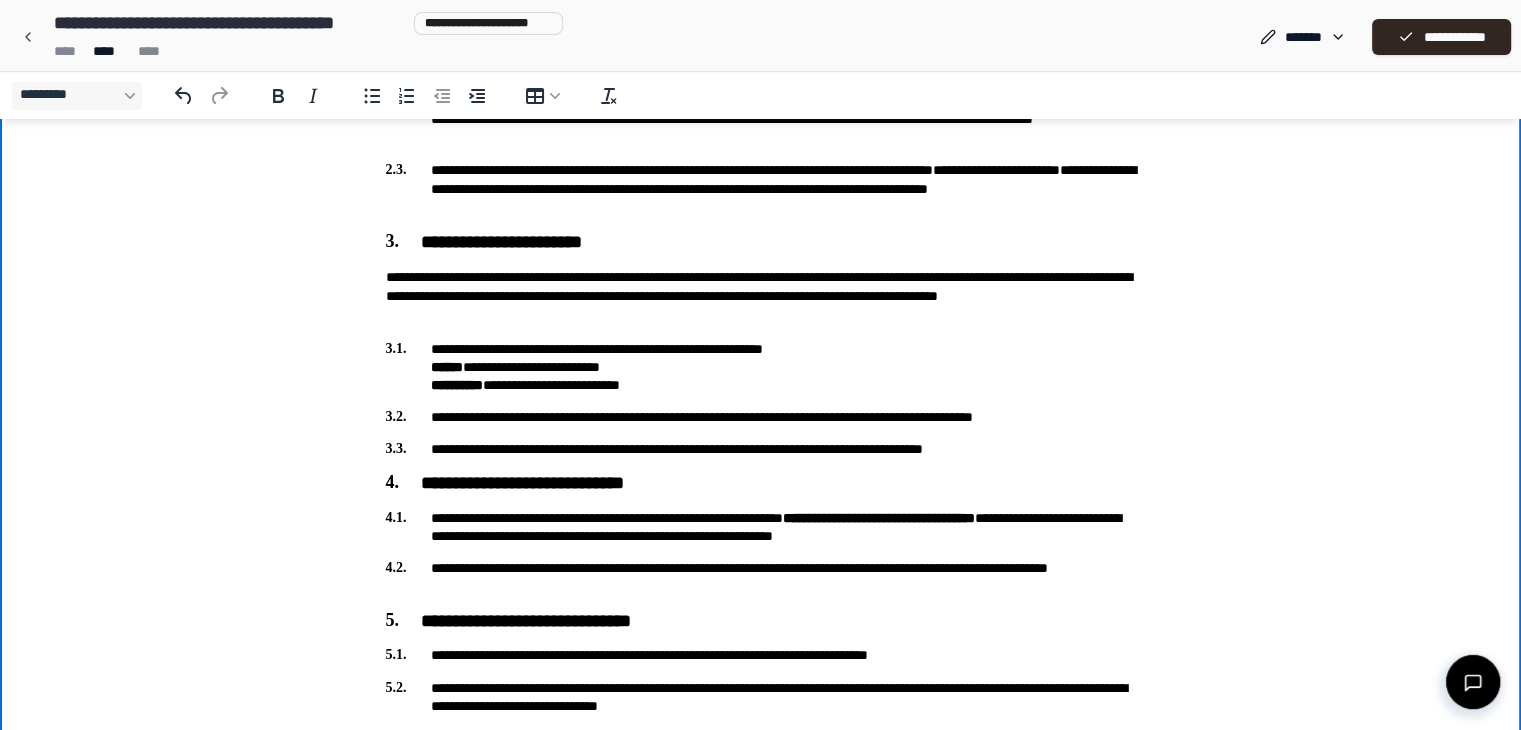 click on "**********" at bounding box center (761, 577) 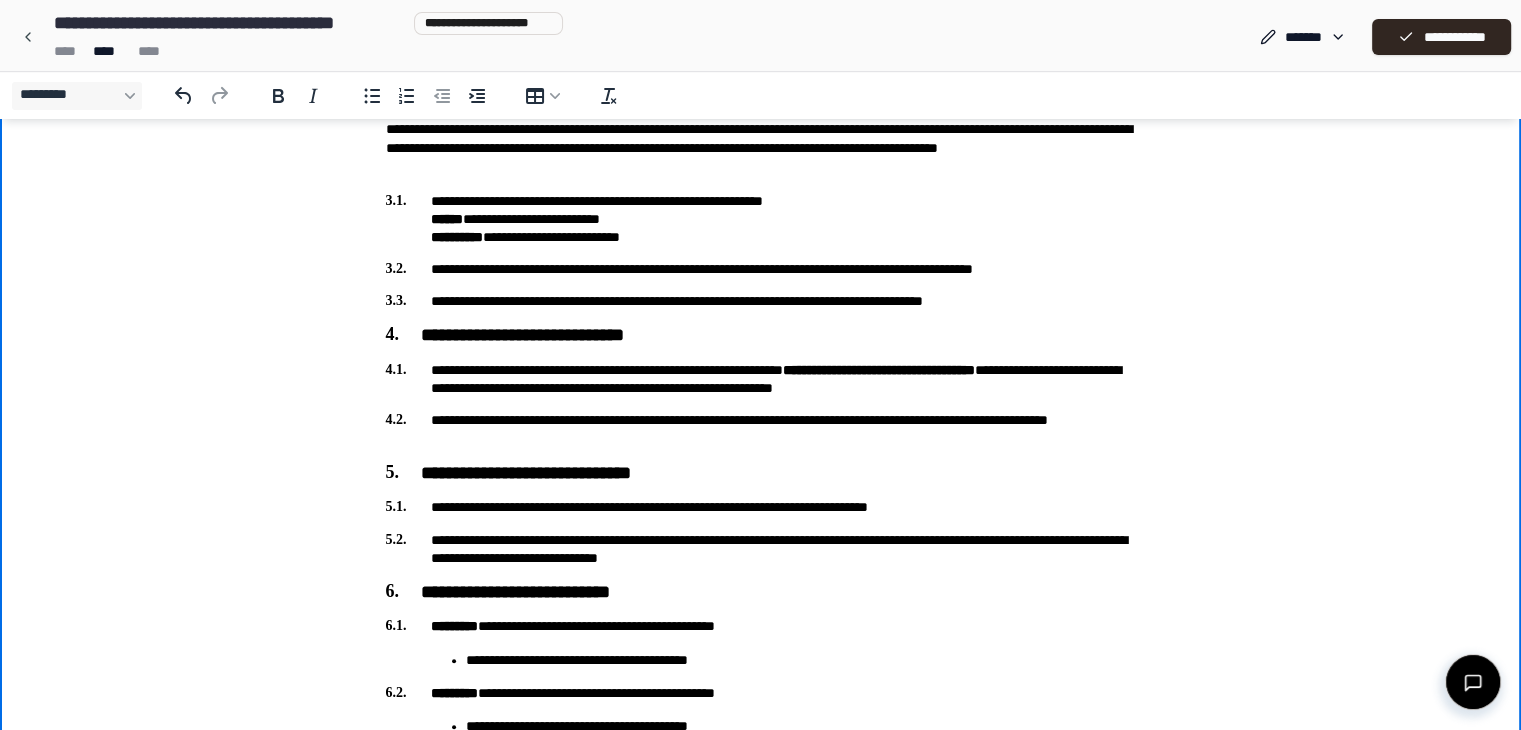 scroll, scrollTop: 1065, scrollLeft: 0, axis: vertical 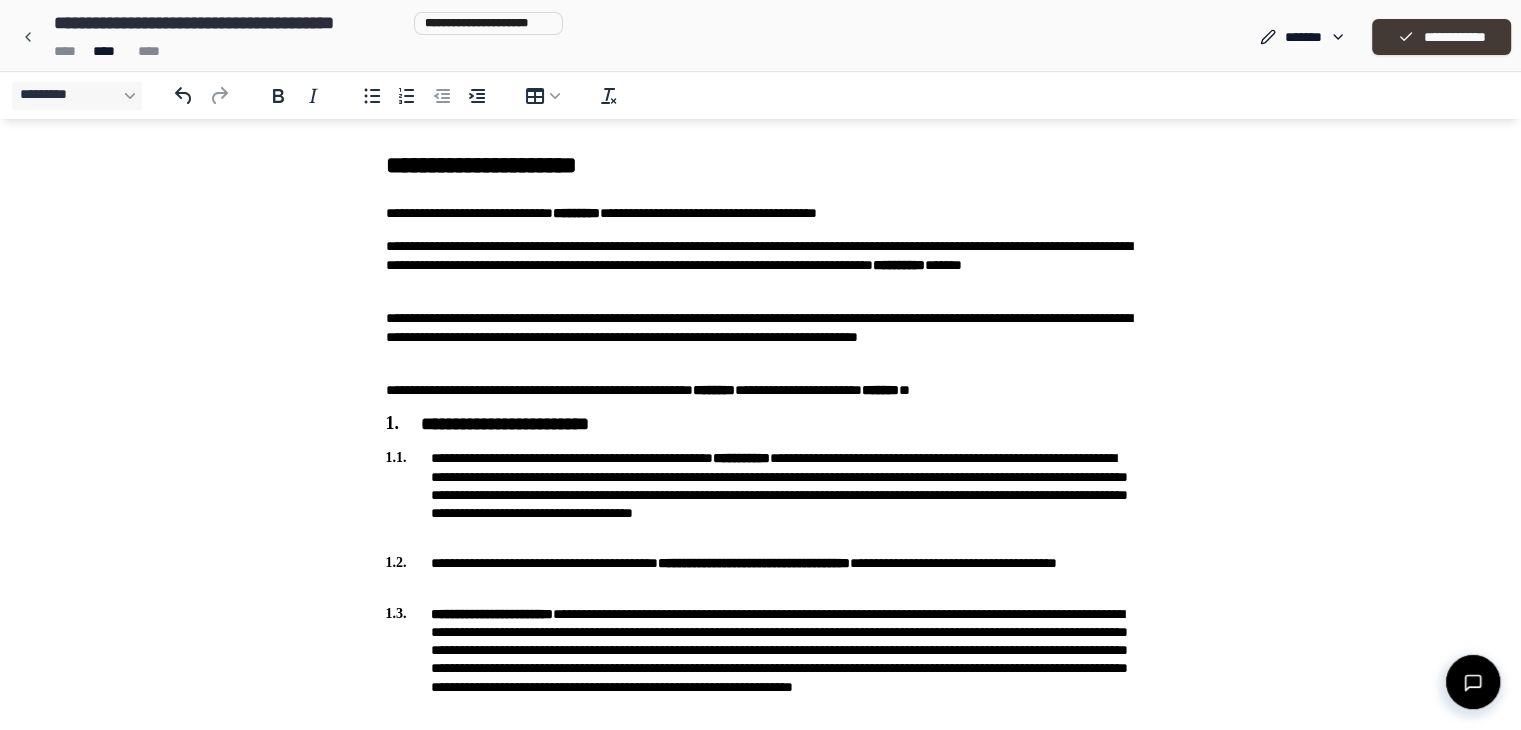click on "**********" at bounding box center [1441, 37] 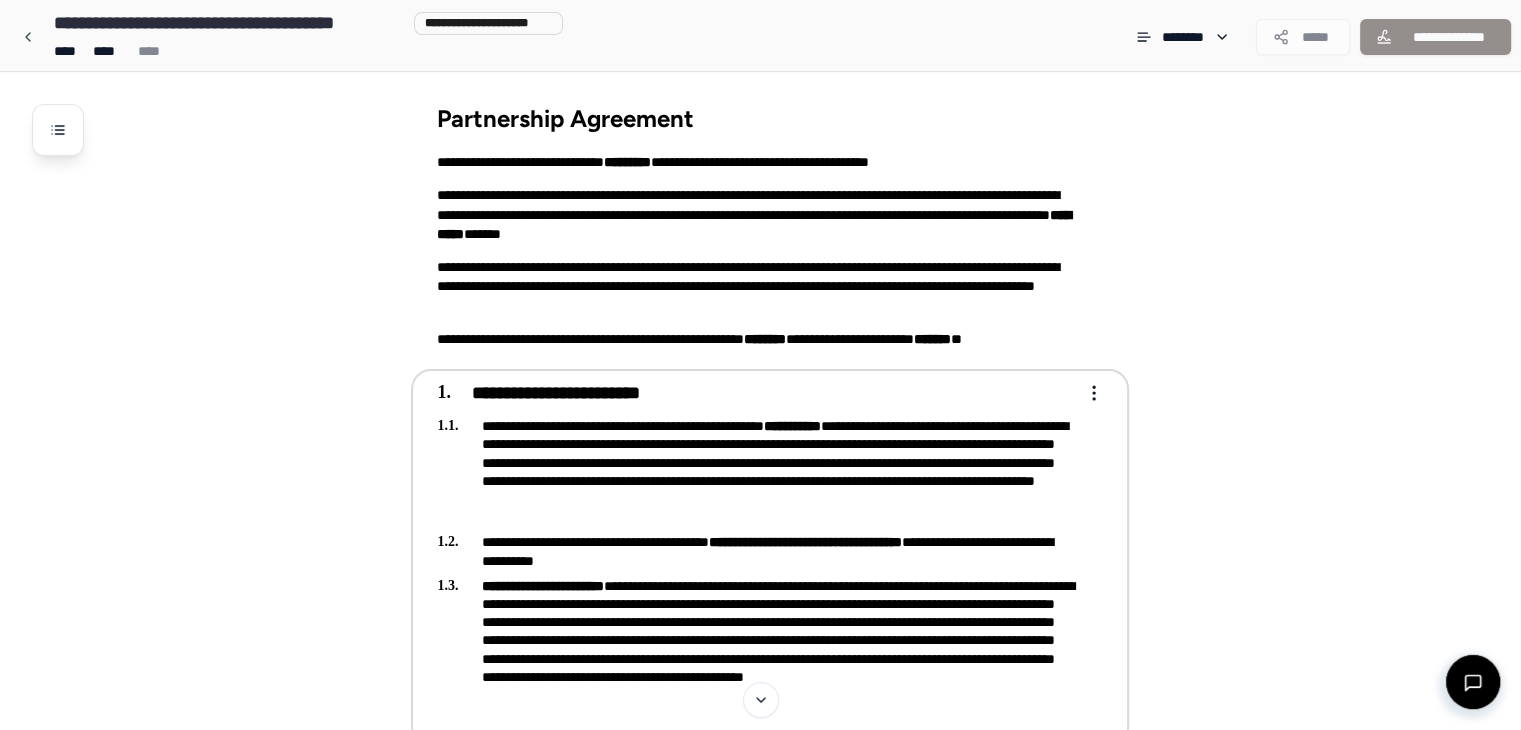 click on "**********" at bounding box center (756, 394) 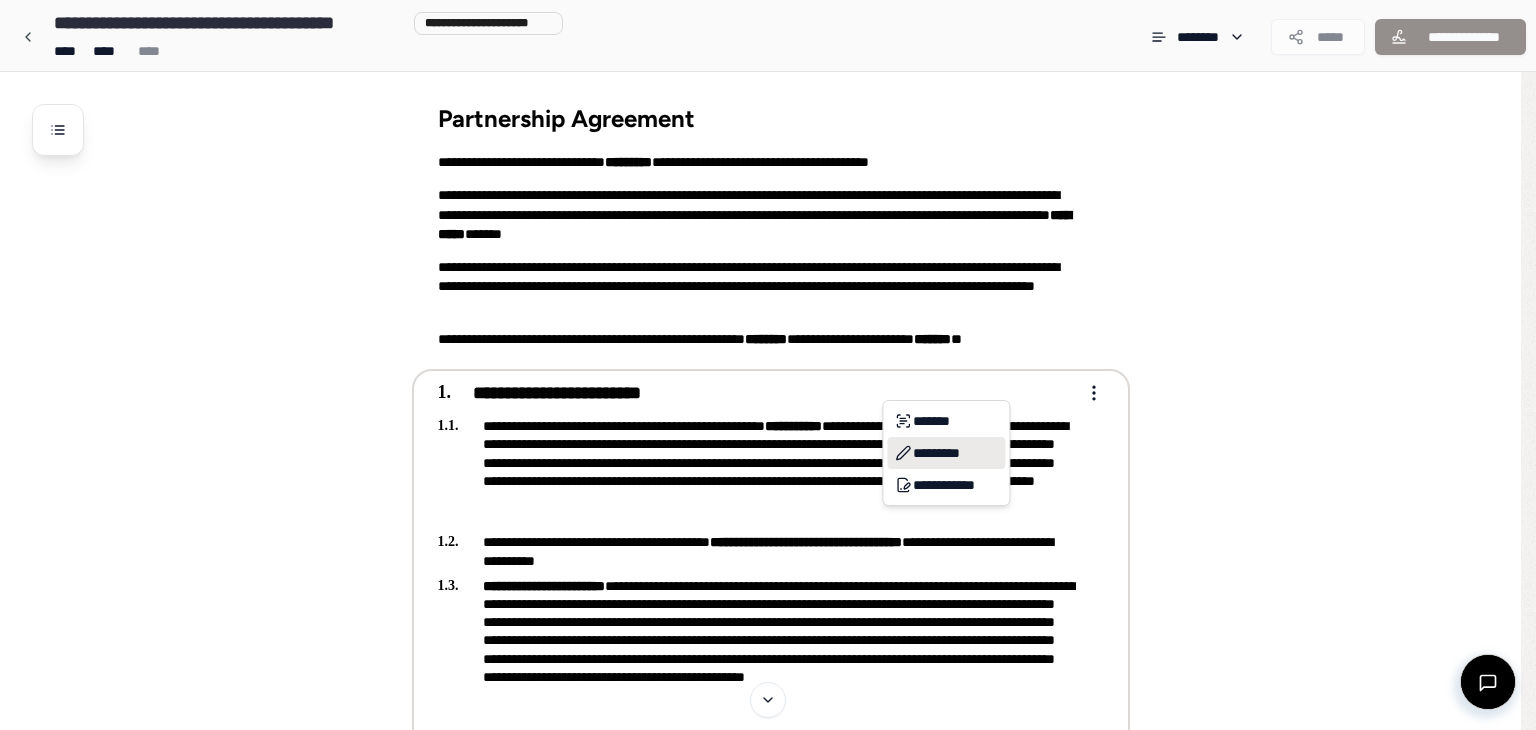 click on "*********" at bounding box center (946, 453) 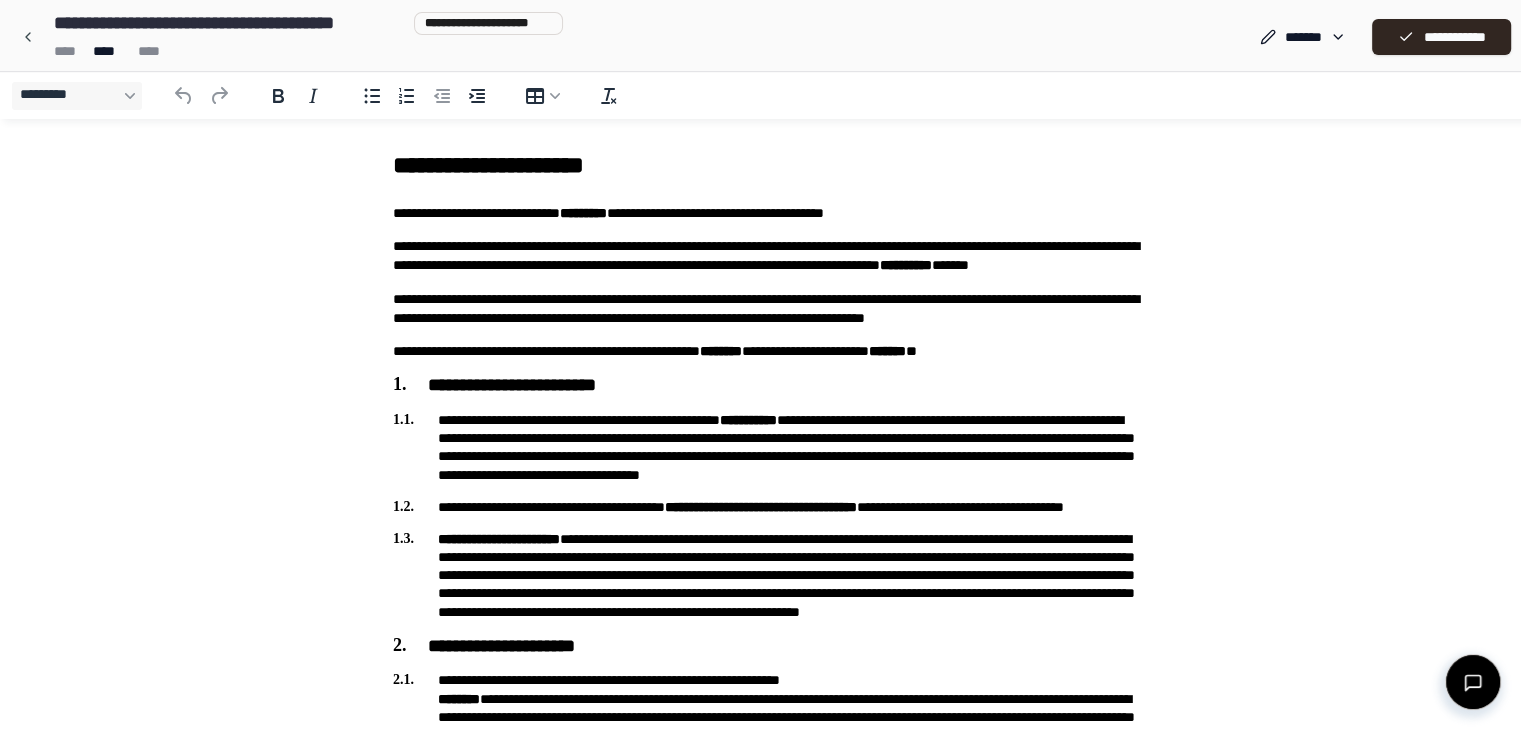 scroll, scrollTop: 0, scrollLeft: 0, axis: both 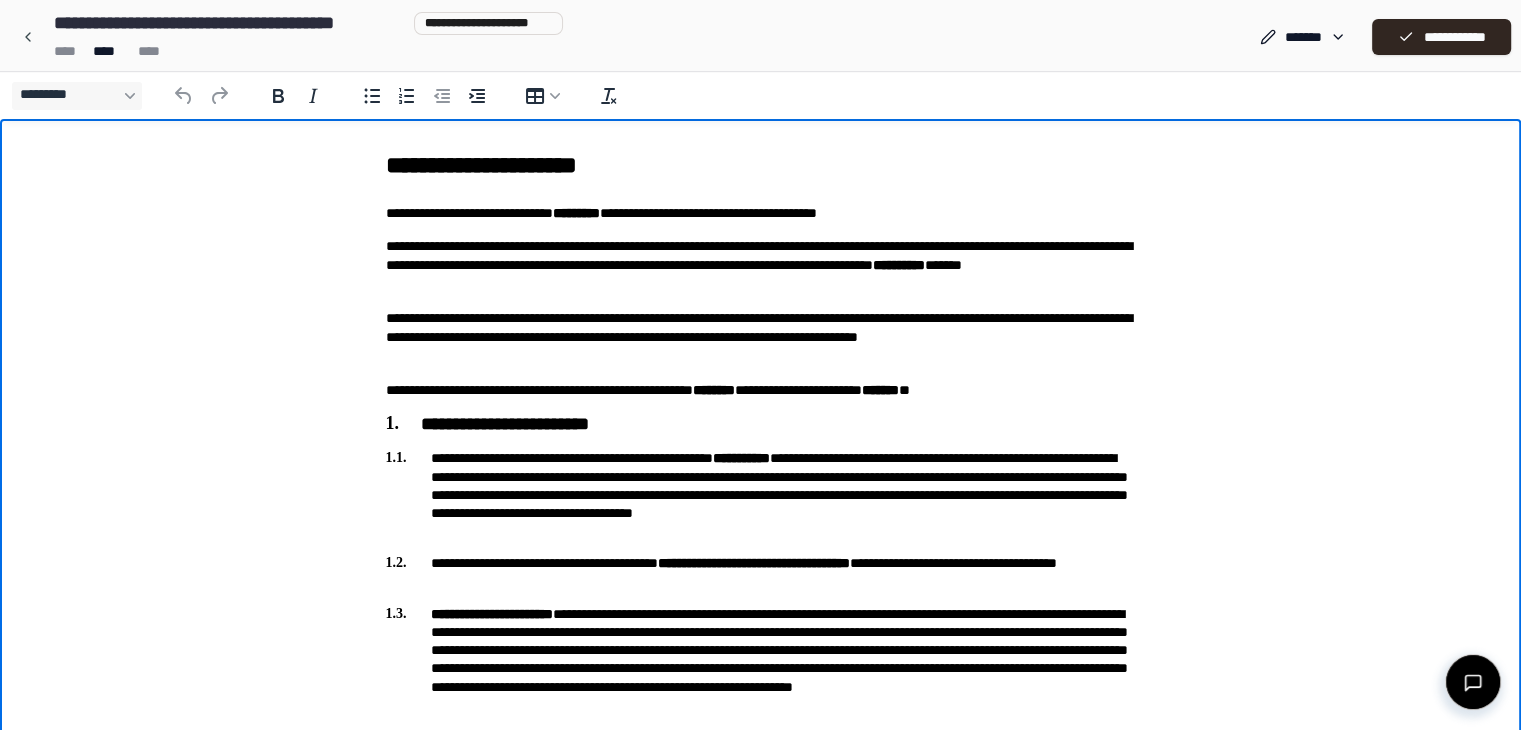 drag, startPoint x: 1002, startPoint y: 360, endPoint x: 1201, endPoint y: 477, distance: 230.84627 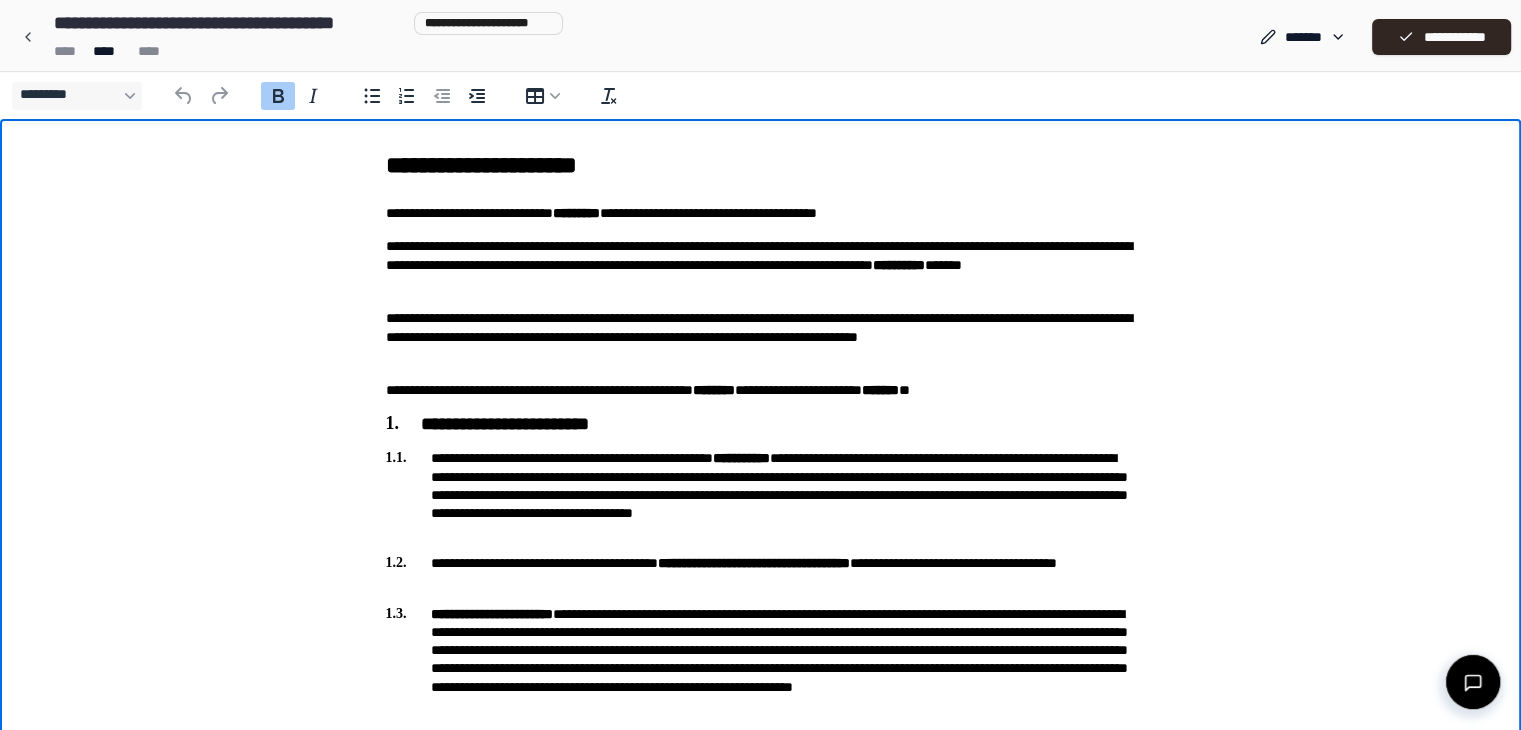 click on "**********" at bounding box center [505, 424] 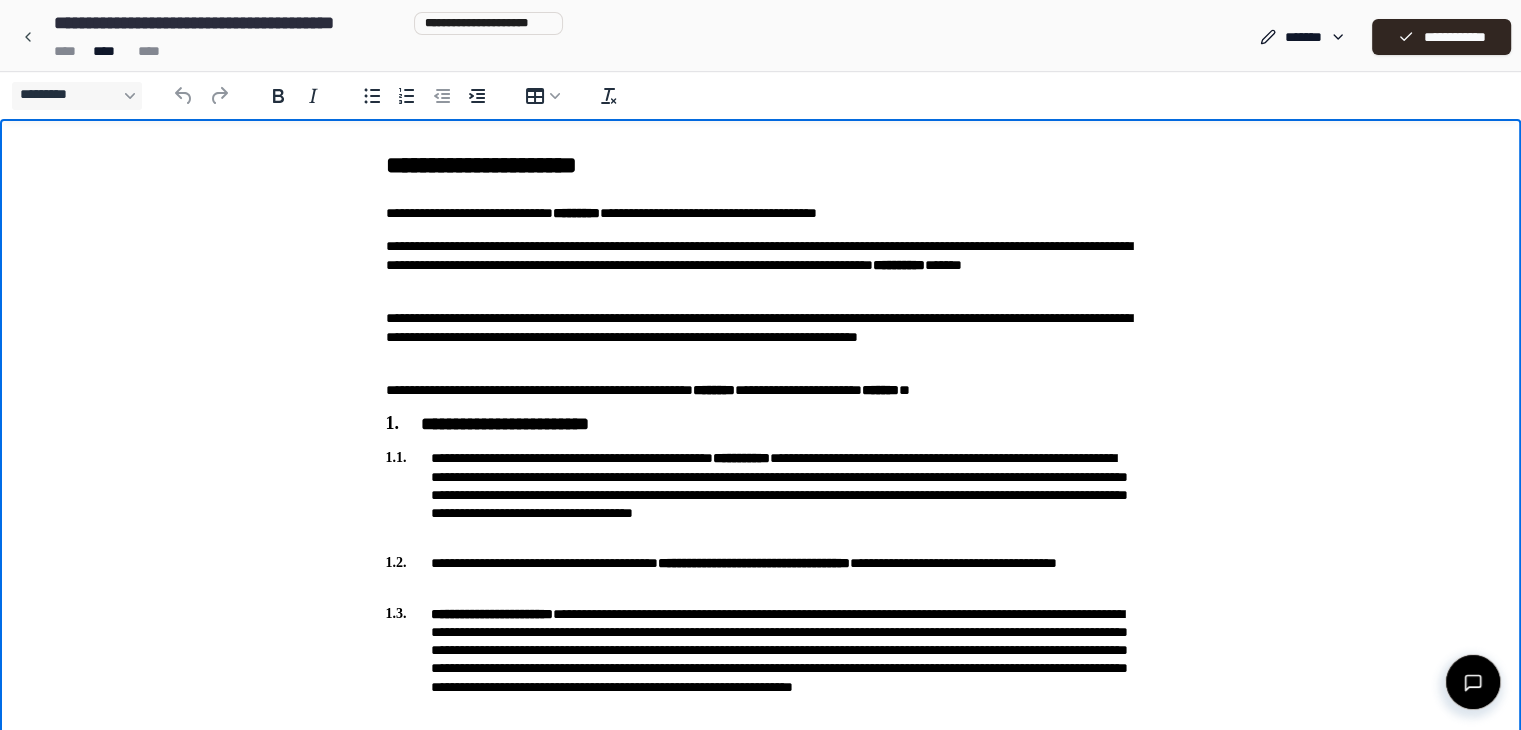 click on "**********" at bounding box center [761, 572] 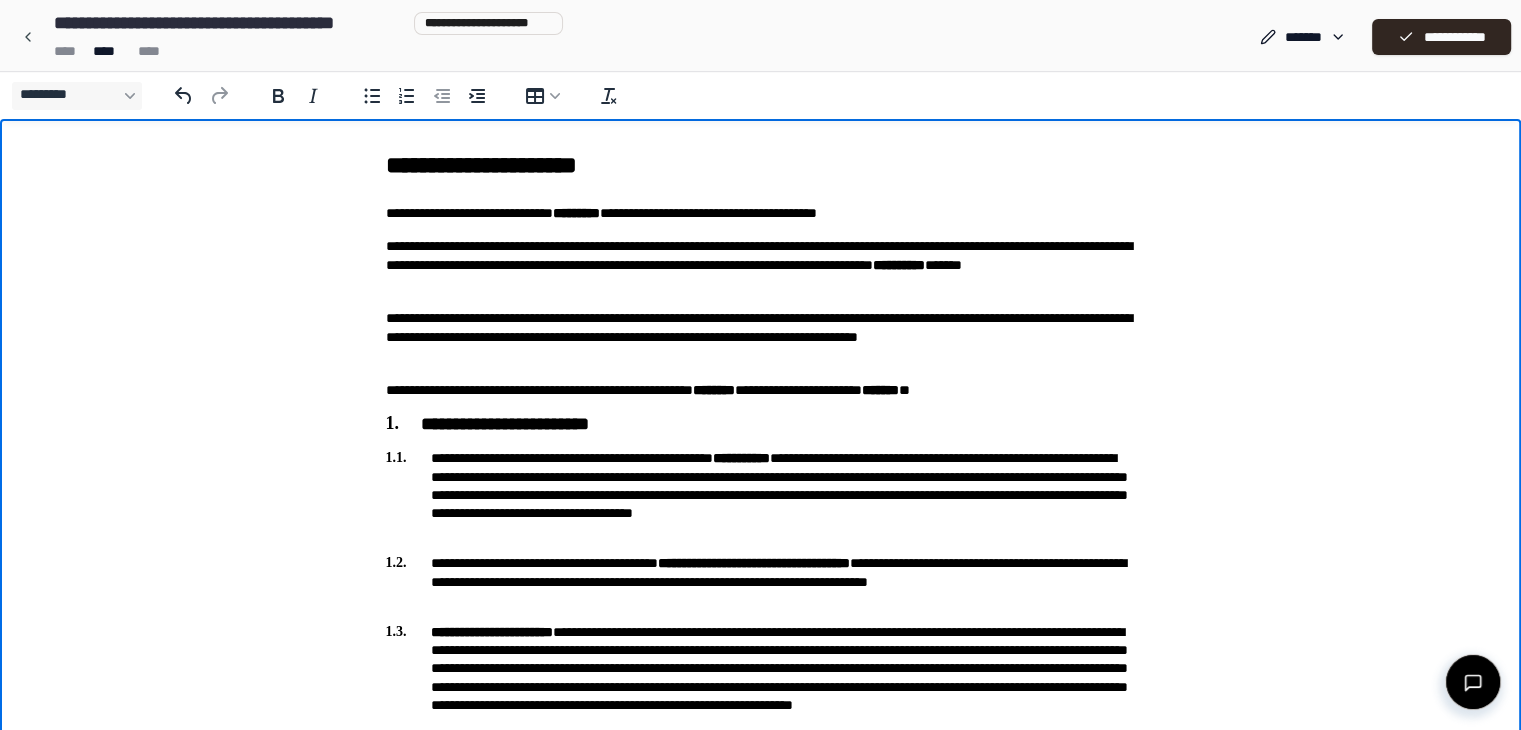 click on "**********" at bounding box center [761, 581] 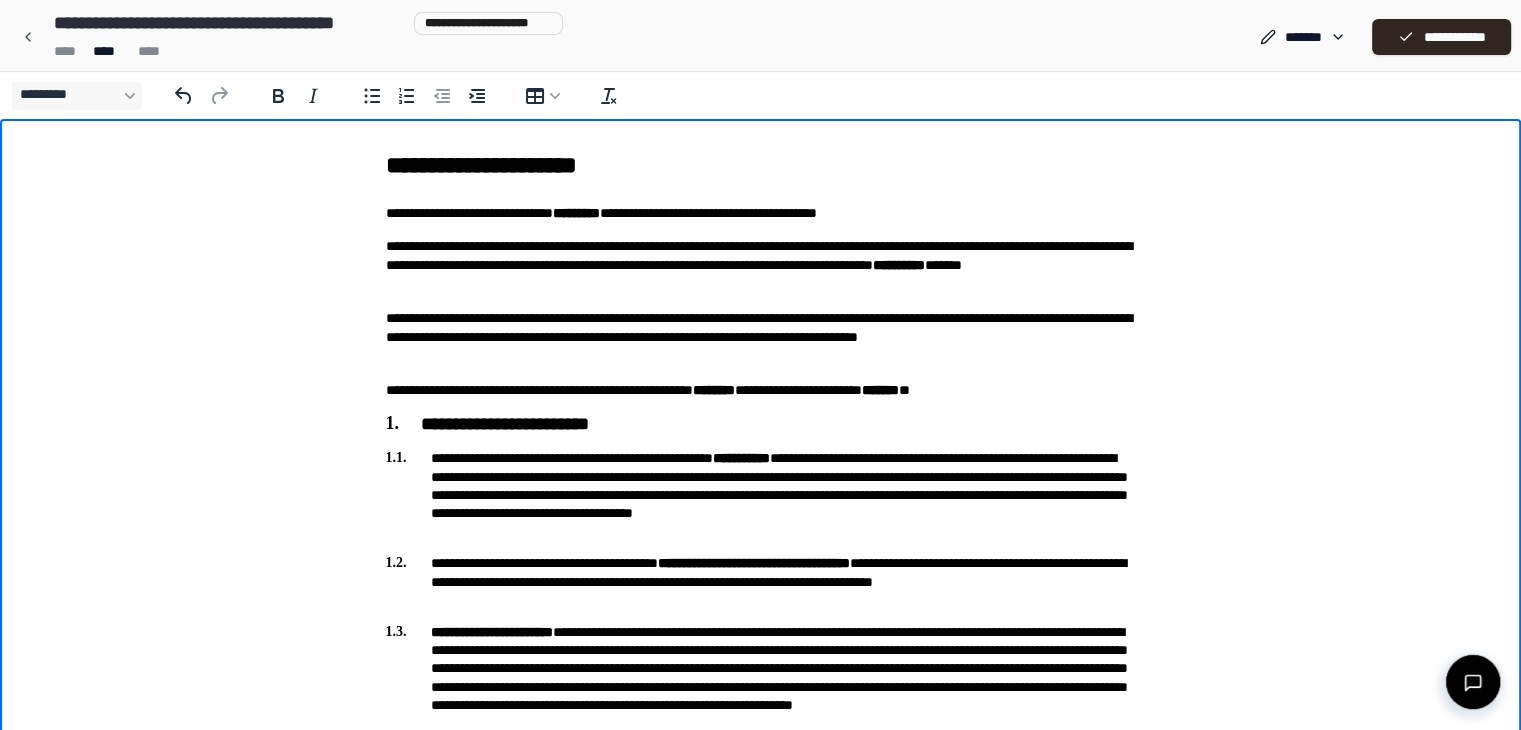 click on "**********" at bounding box center [761, 581] 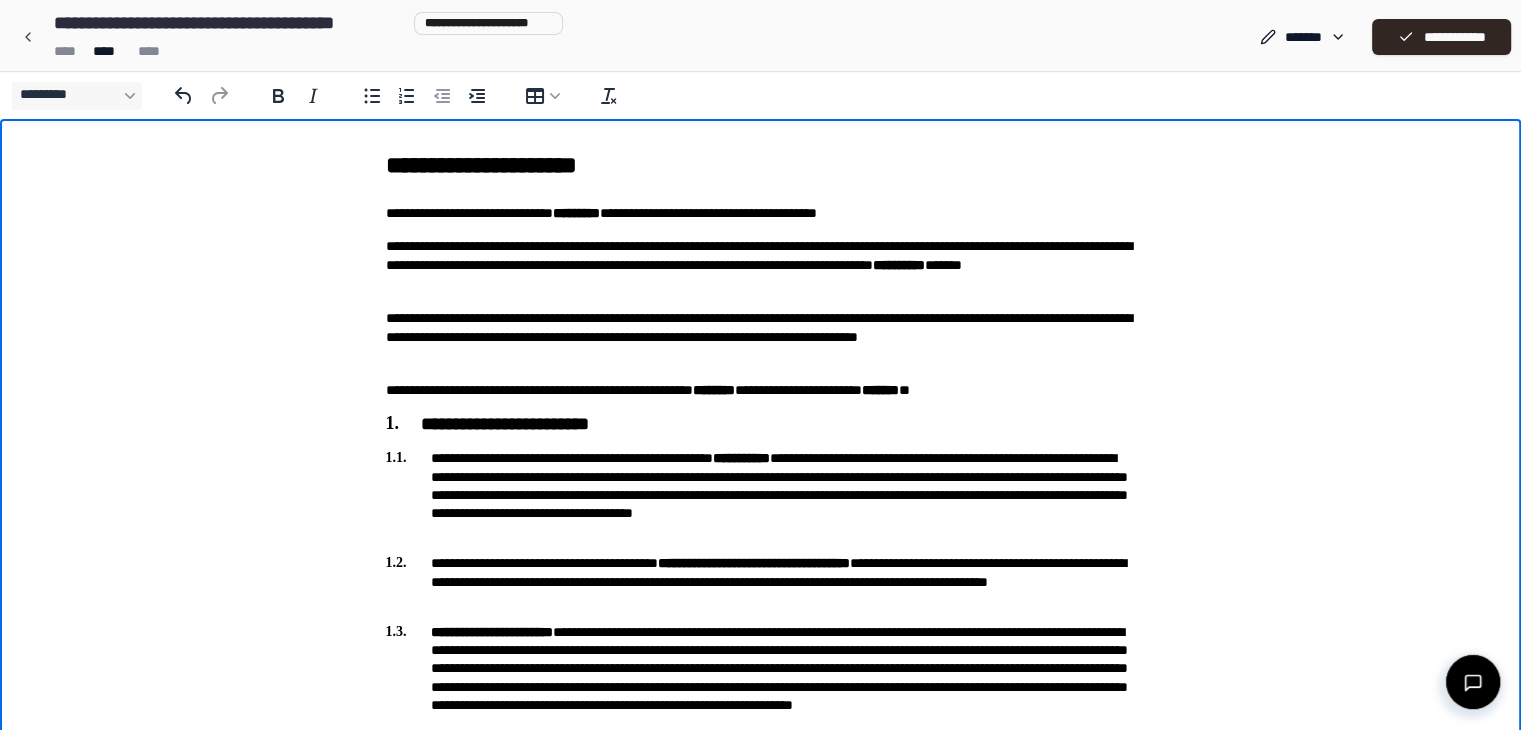 click on "**********" at bounding box center [761, 1724] 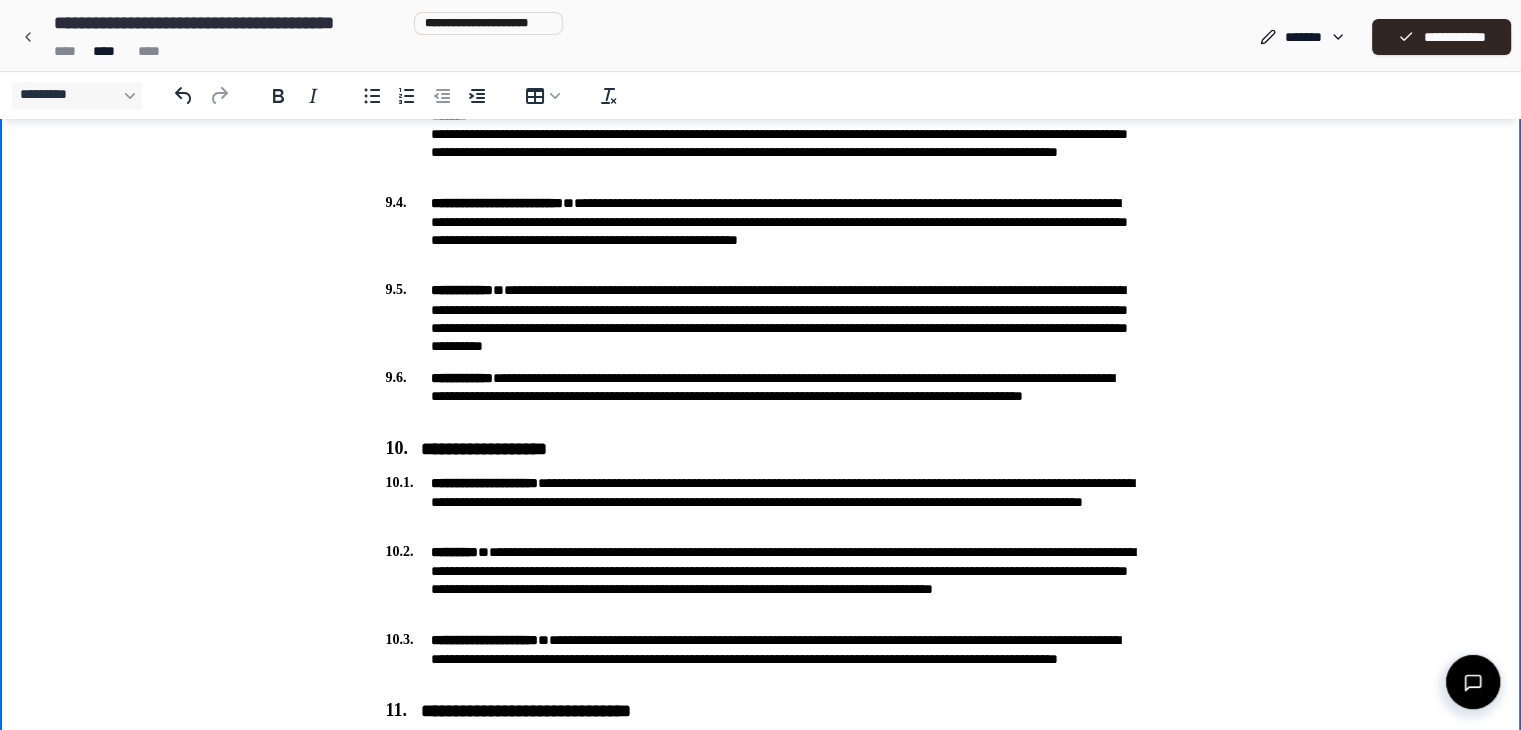 scroll, scrollTop: 2583, scrollLeft: 0, axis: vertical 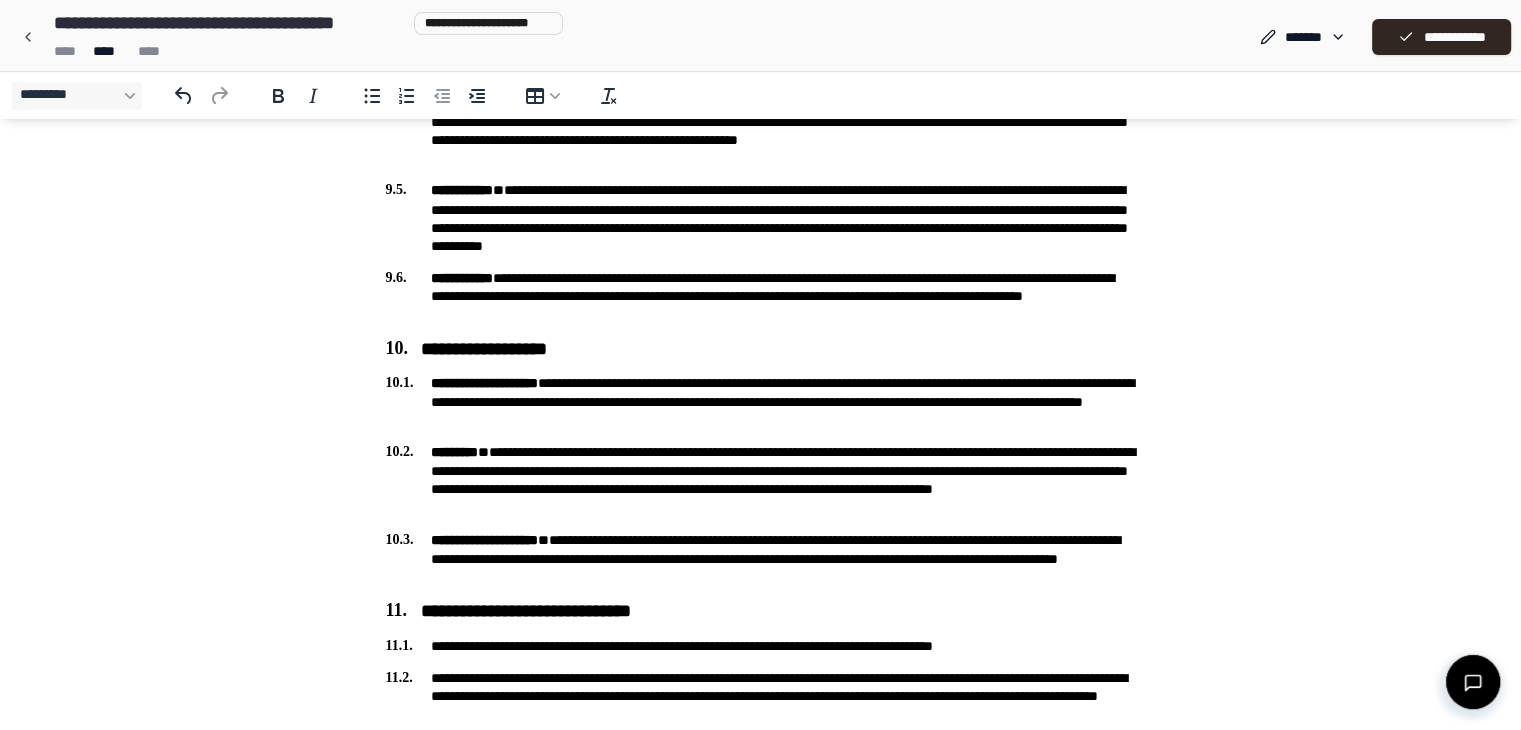 click on "**** **** ****" at bounding box center (304, 51) 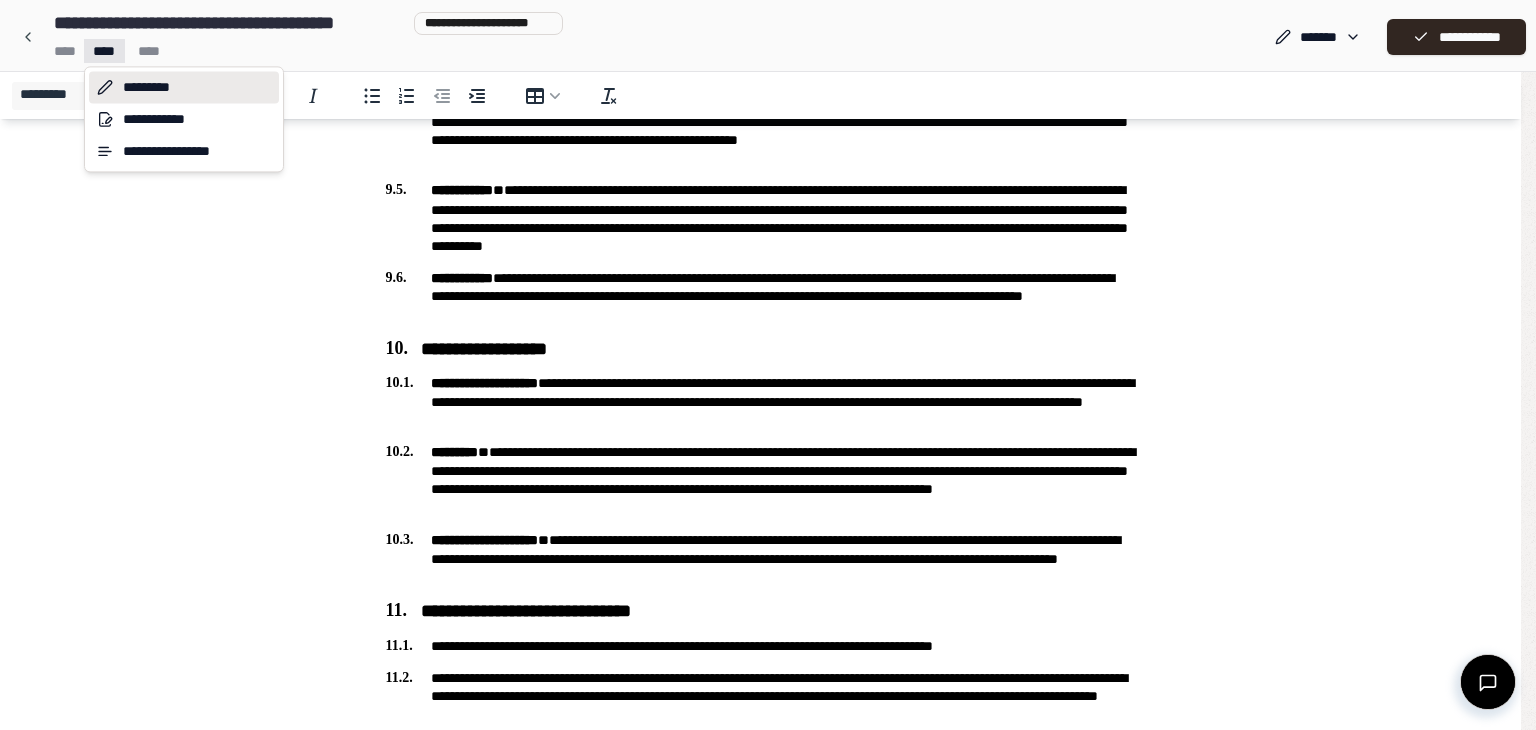 click on "**********" at bounding box center [768, -886] 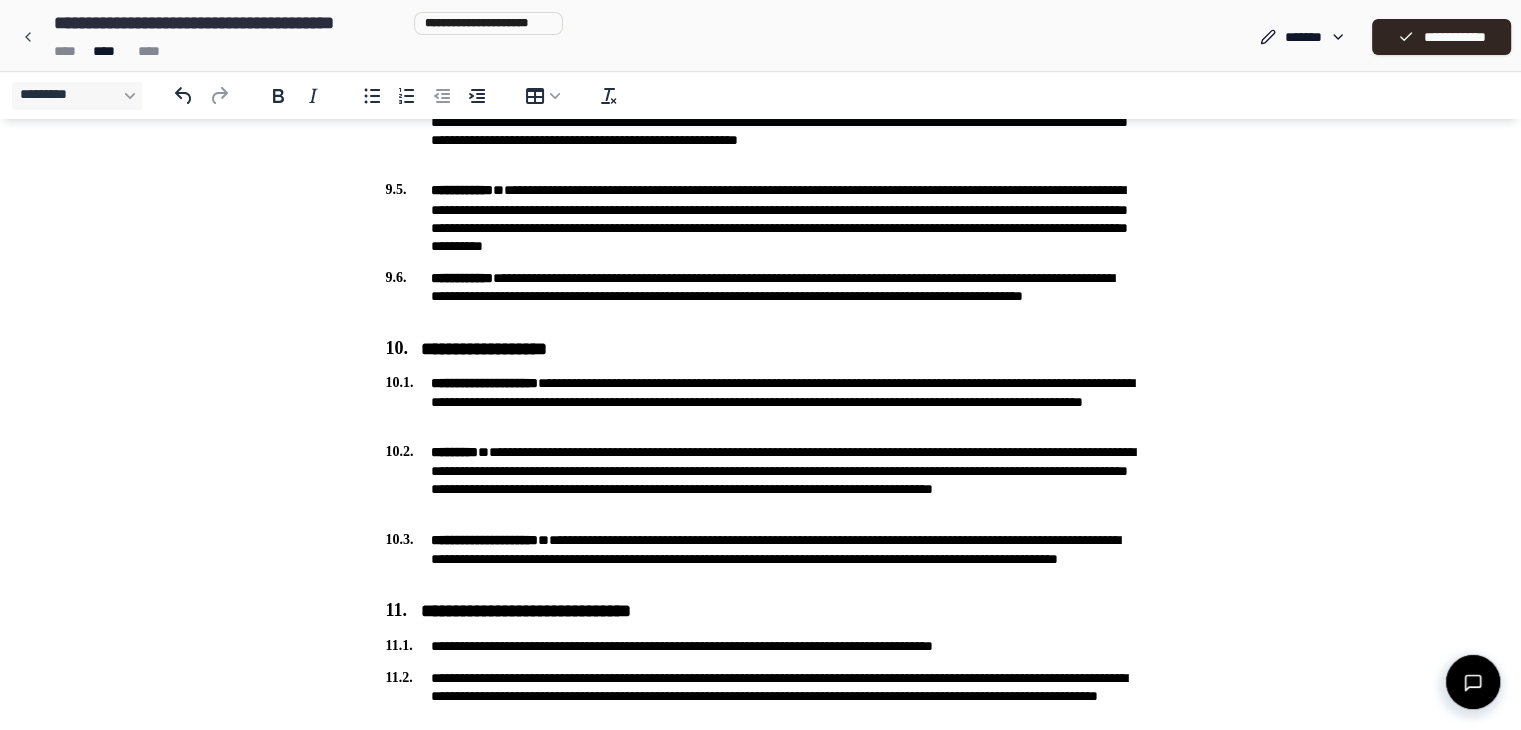 click on "**********" at bounding box center [488, 23] 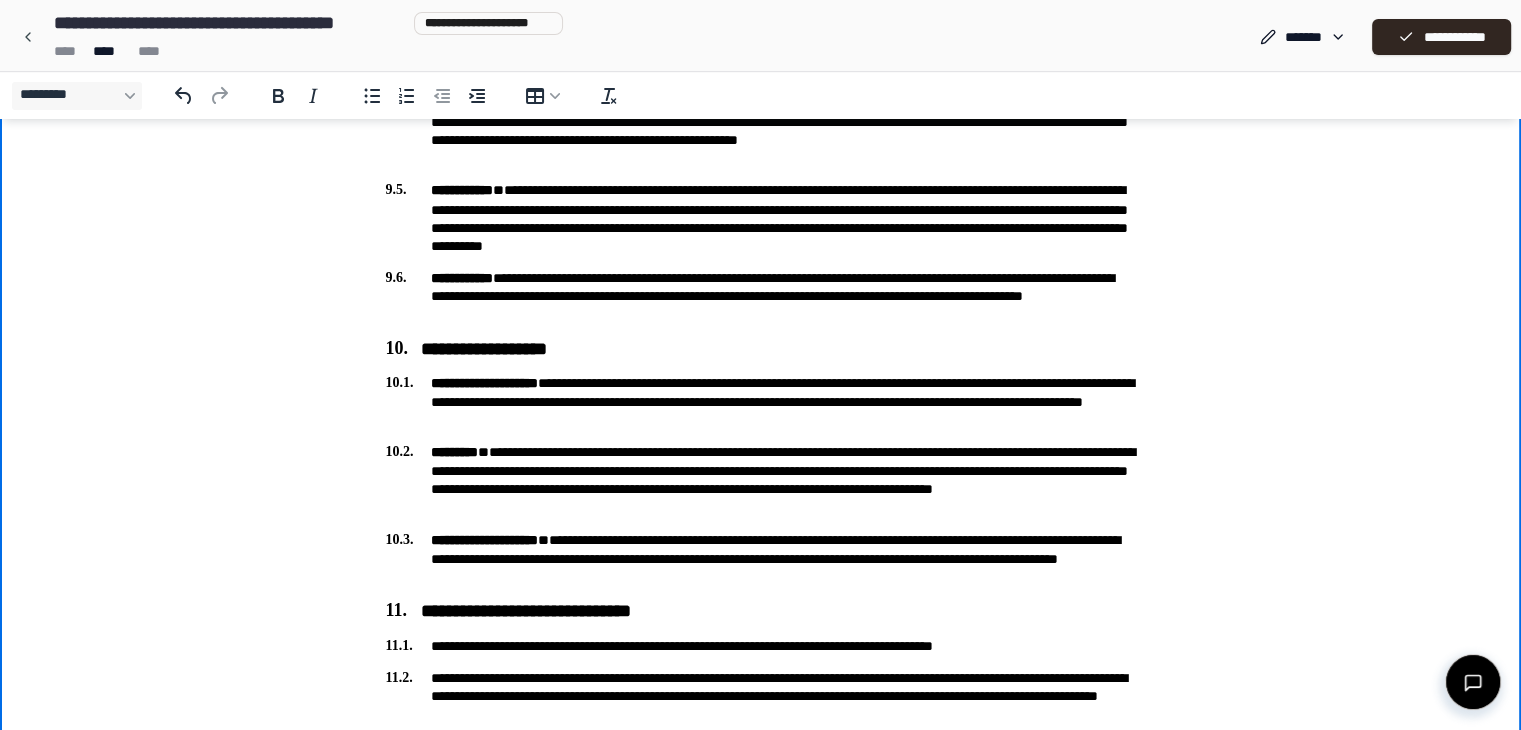 click on "**********" at bounding box center [761, 218] 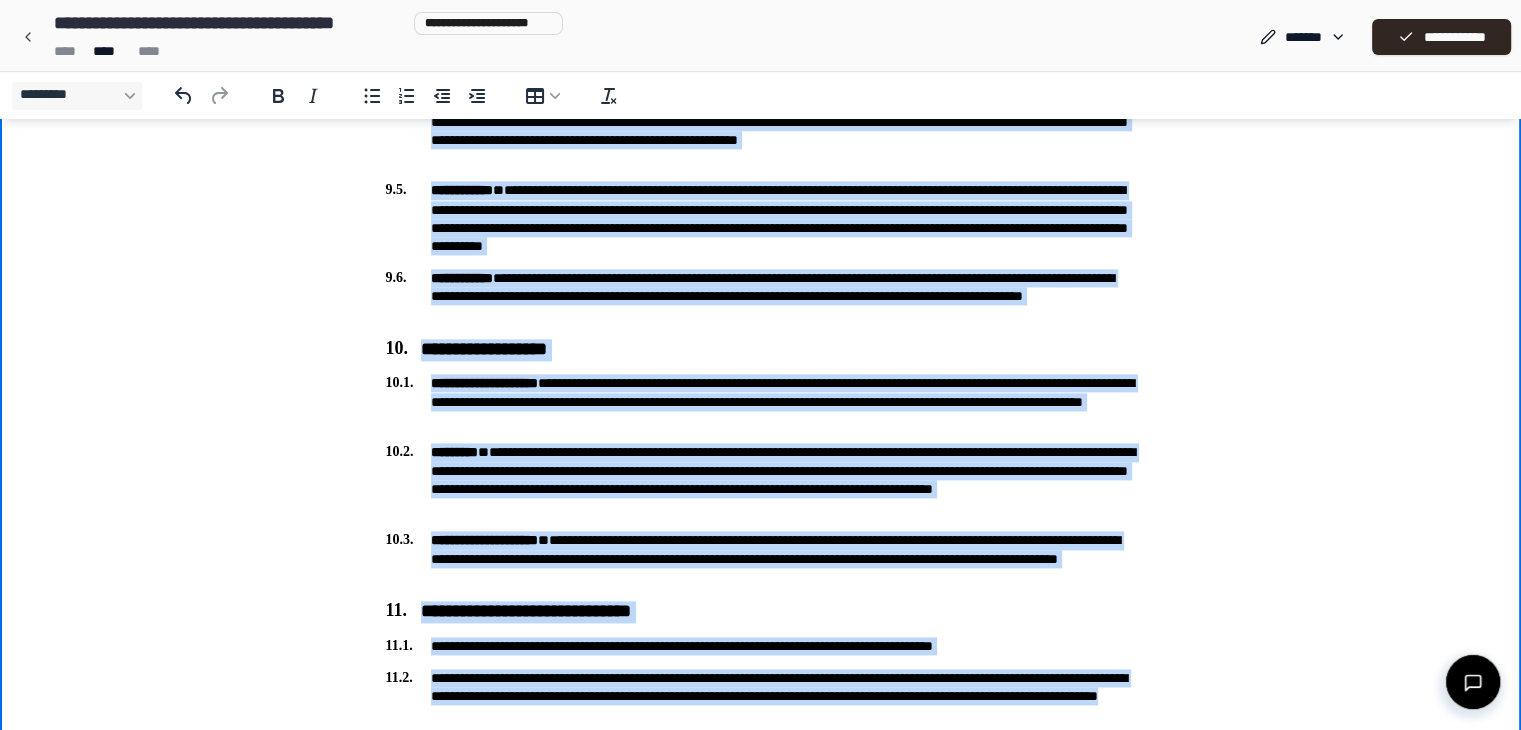 copy on "**********" 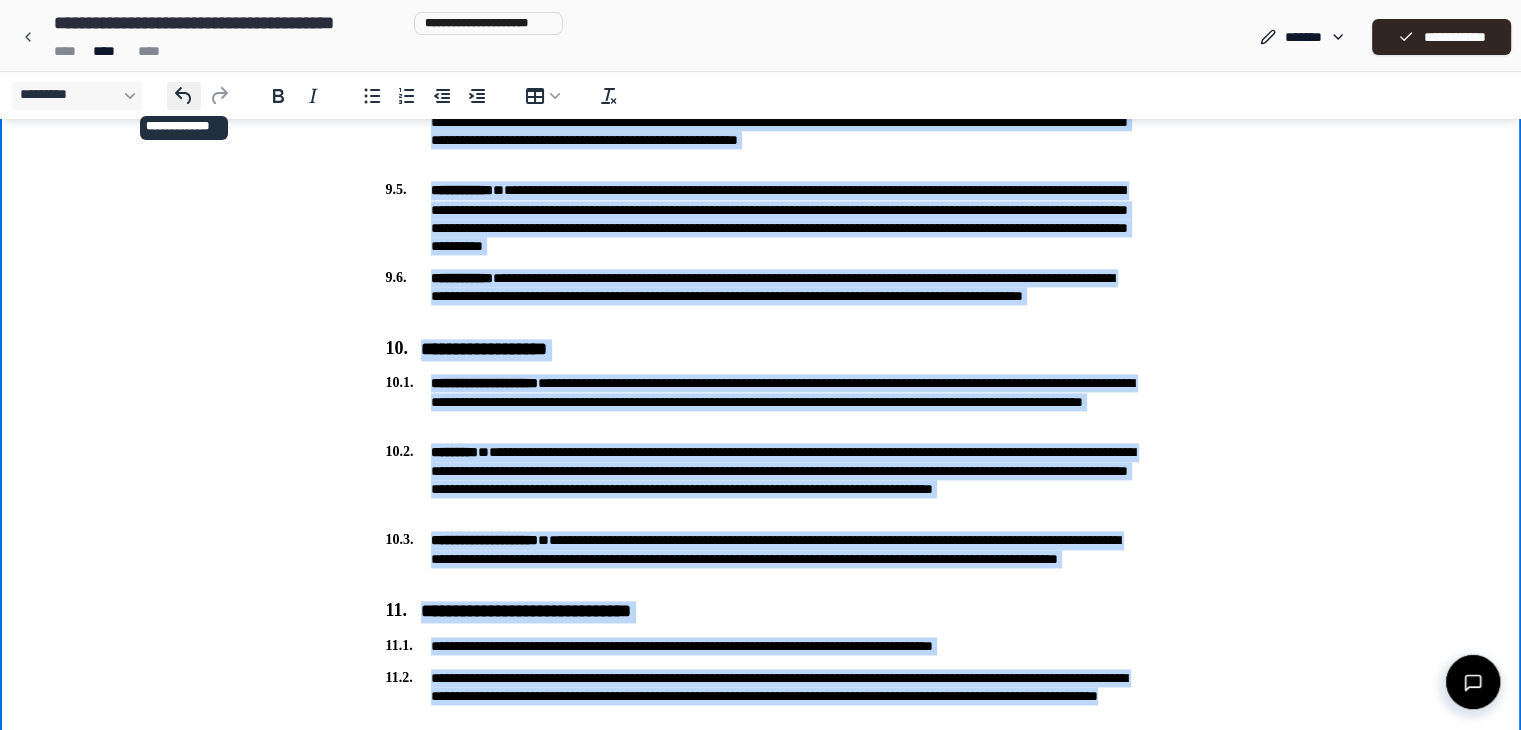 click 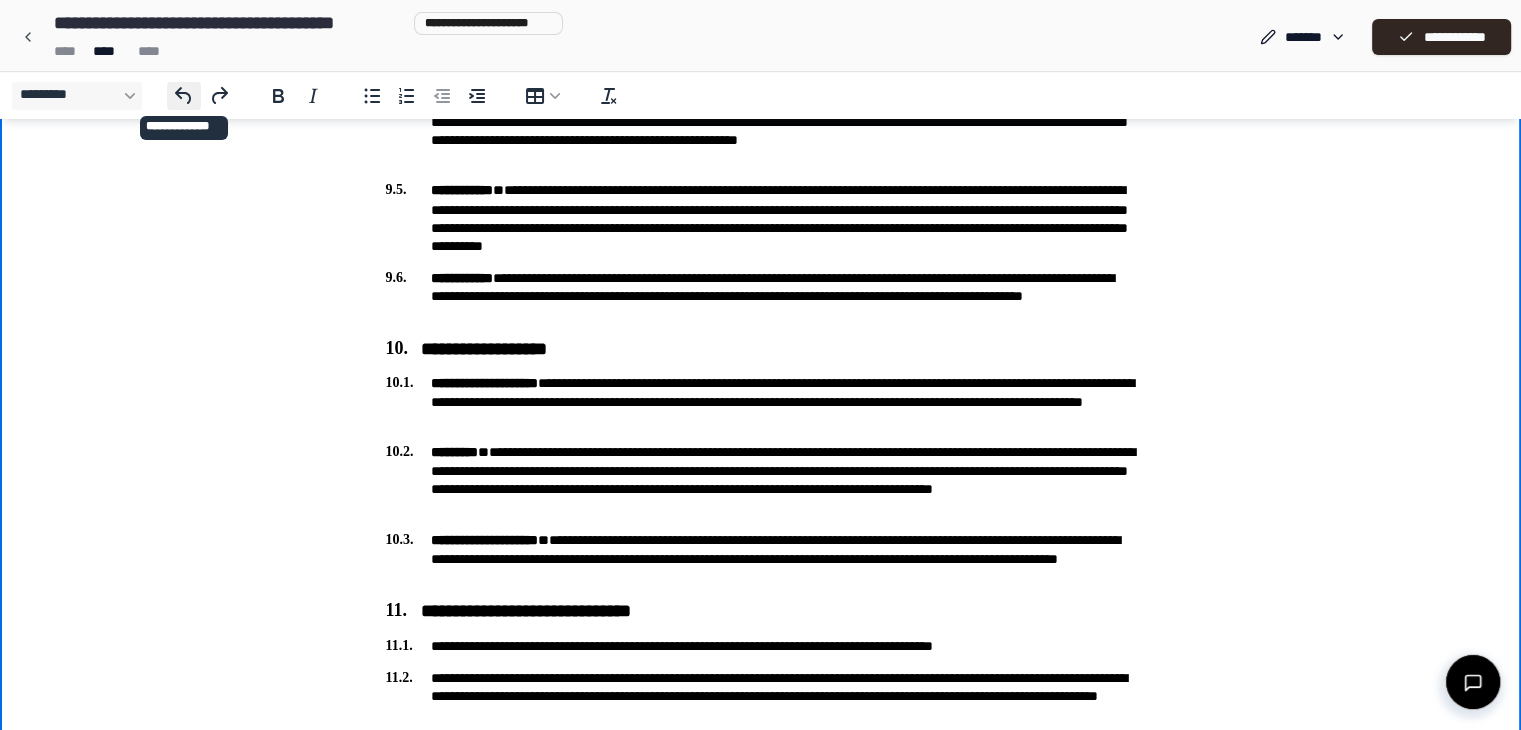 scroll, scrollTop: 555, scrollLeft: 0, axis: vertical 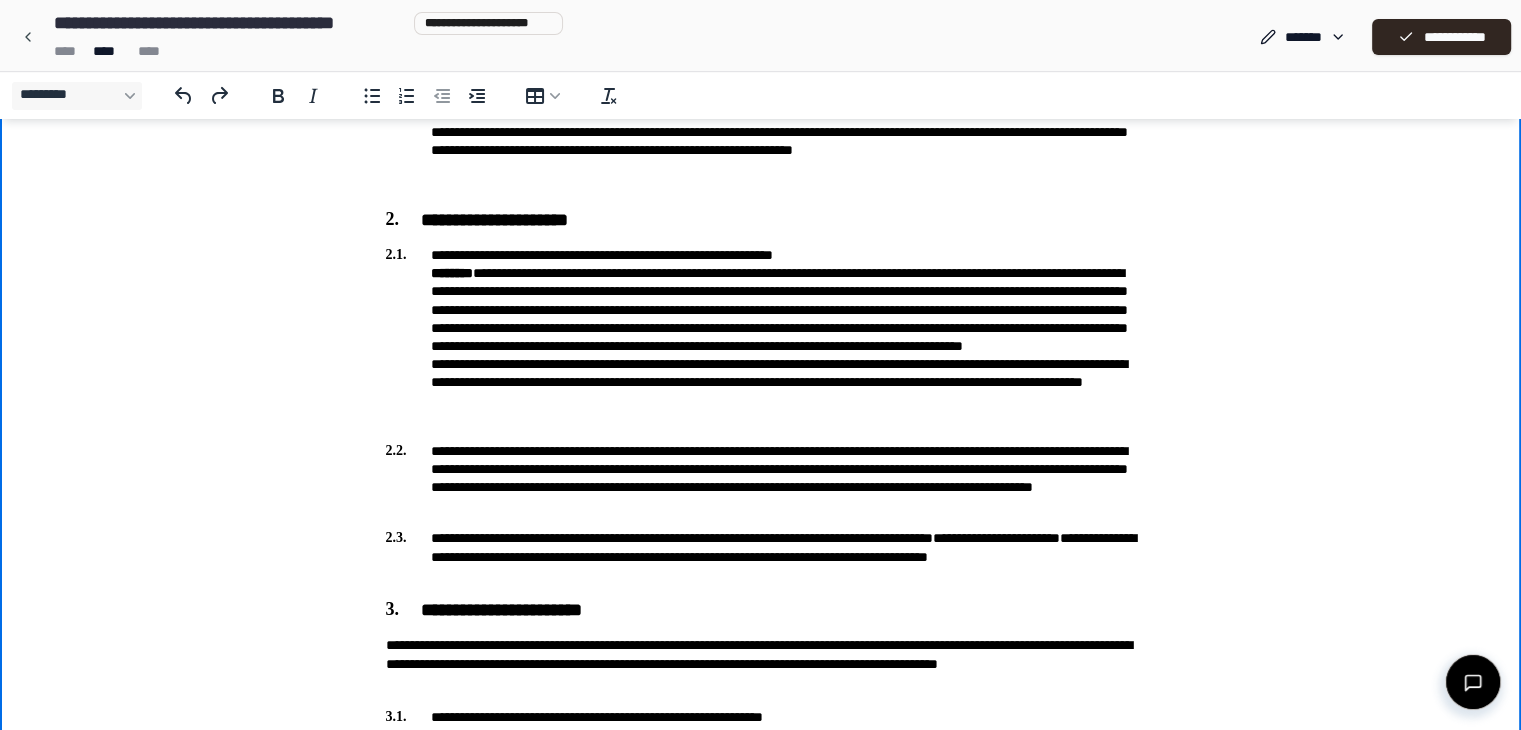 click on "**********" at bounding box center (761, 1169) 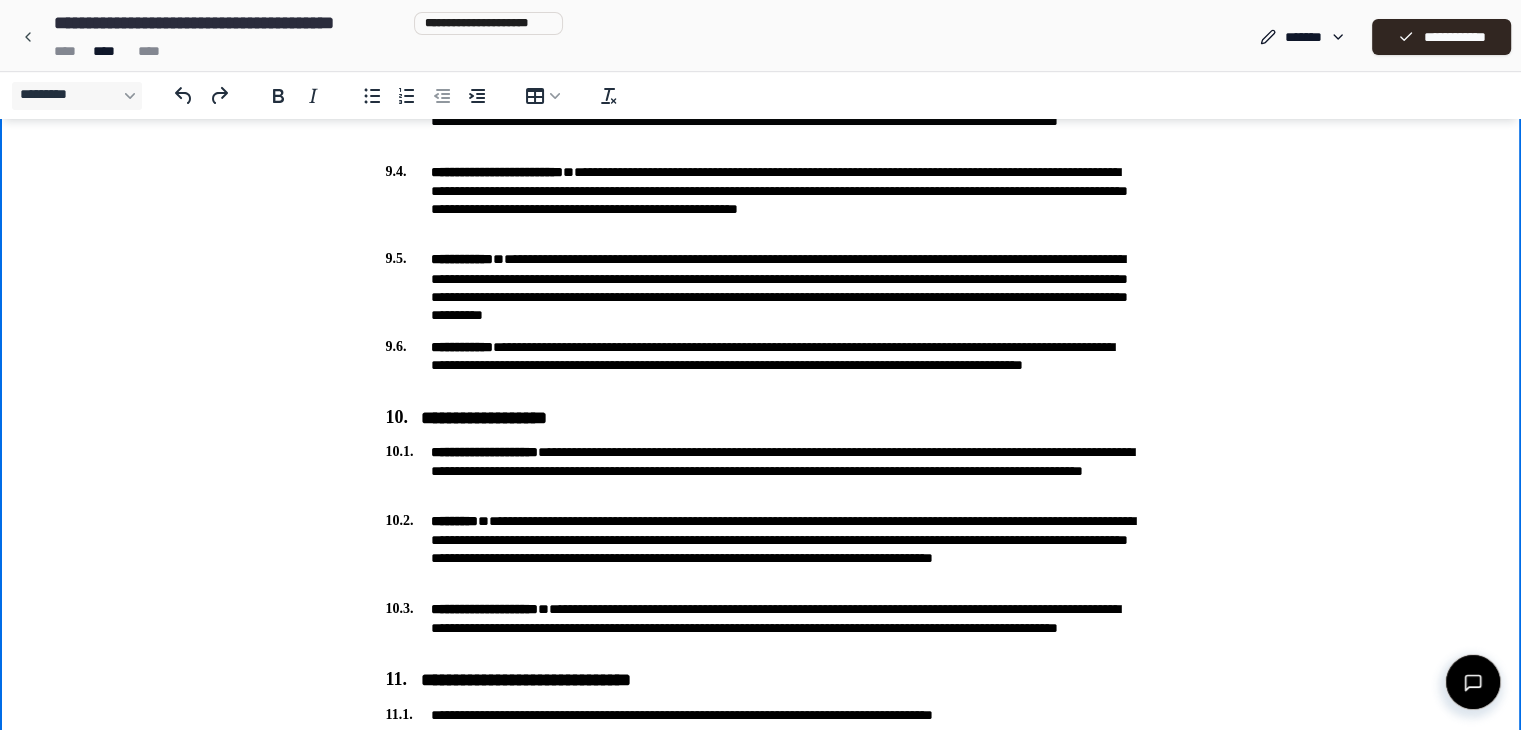 scroll, scrollTop: 2583, scrollLeft: 0, axis: vertical 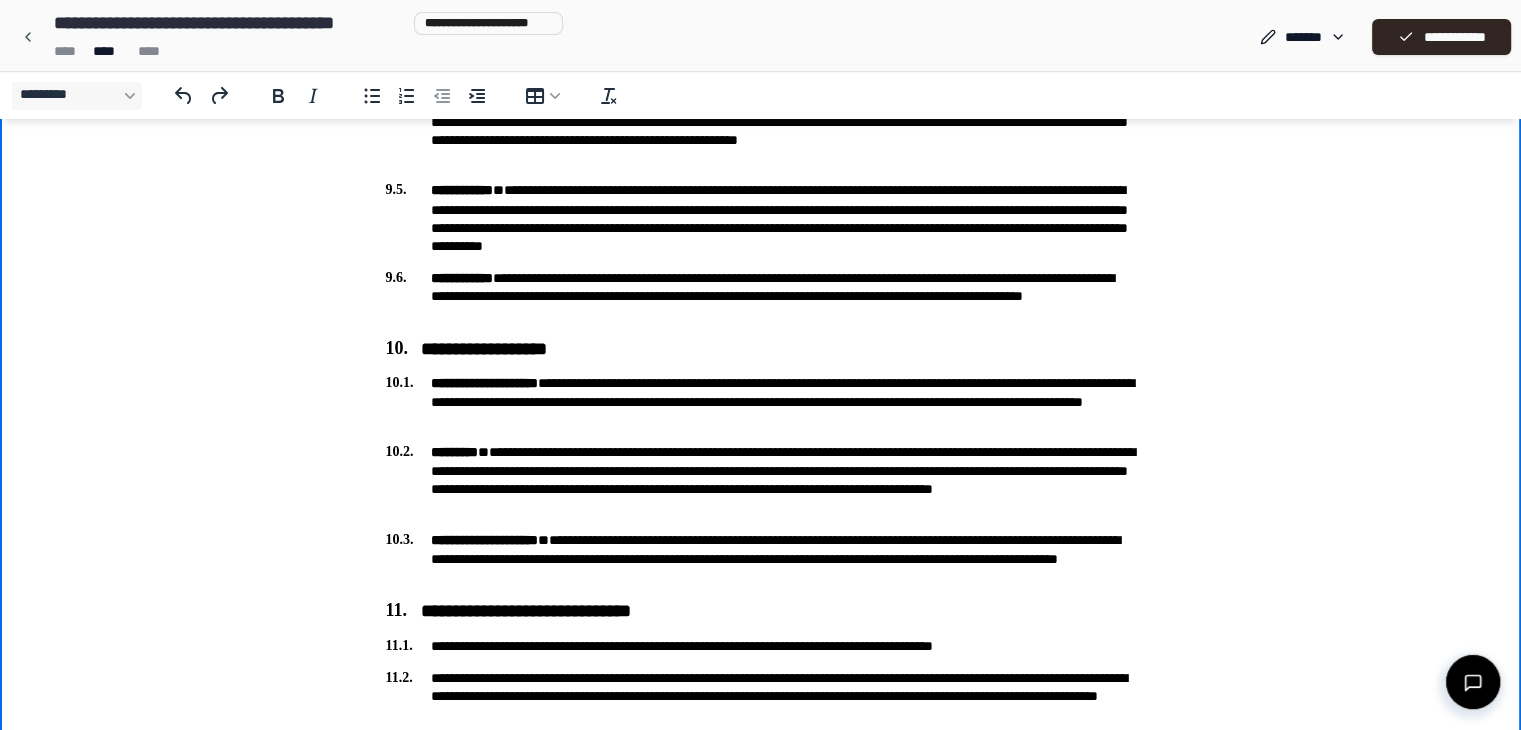 drag, startPoint x: 370, startPoint y: 519, endPoint x: 1265, endPoint y: 260, distance: 931.72205 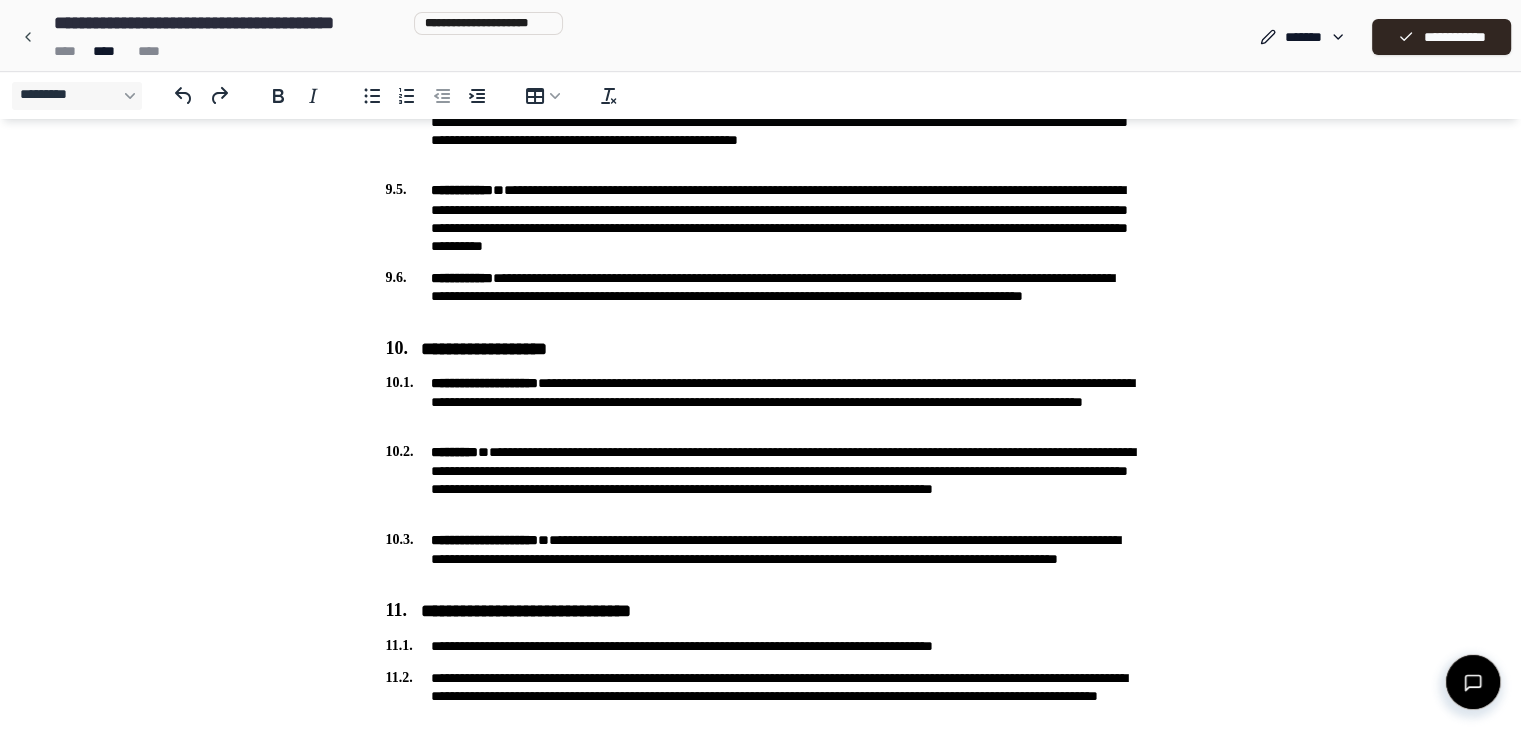 click at bounding box center (1473, 682) 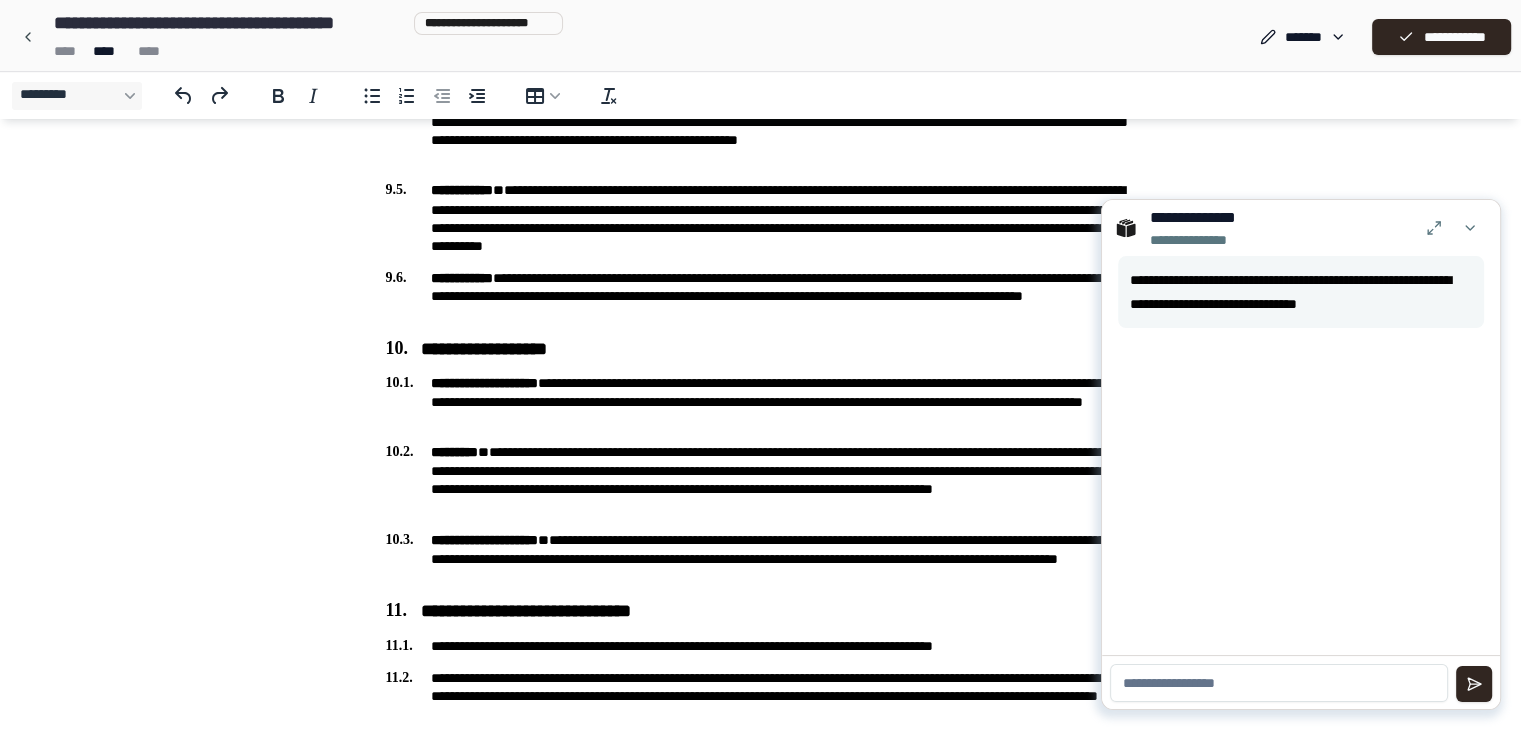 click at bounding box center (1279, 683) 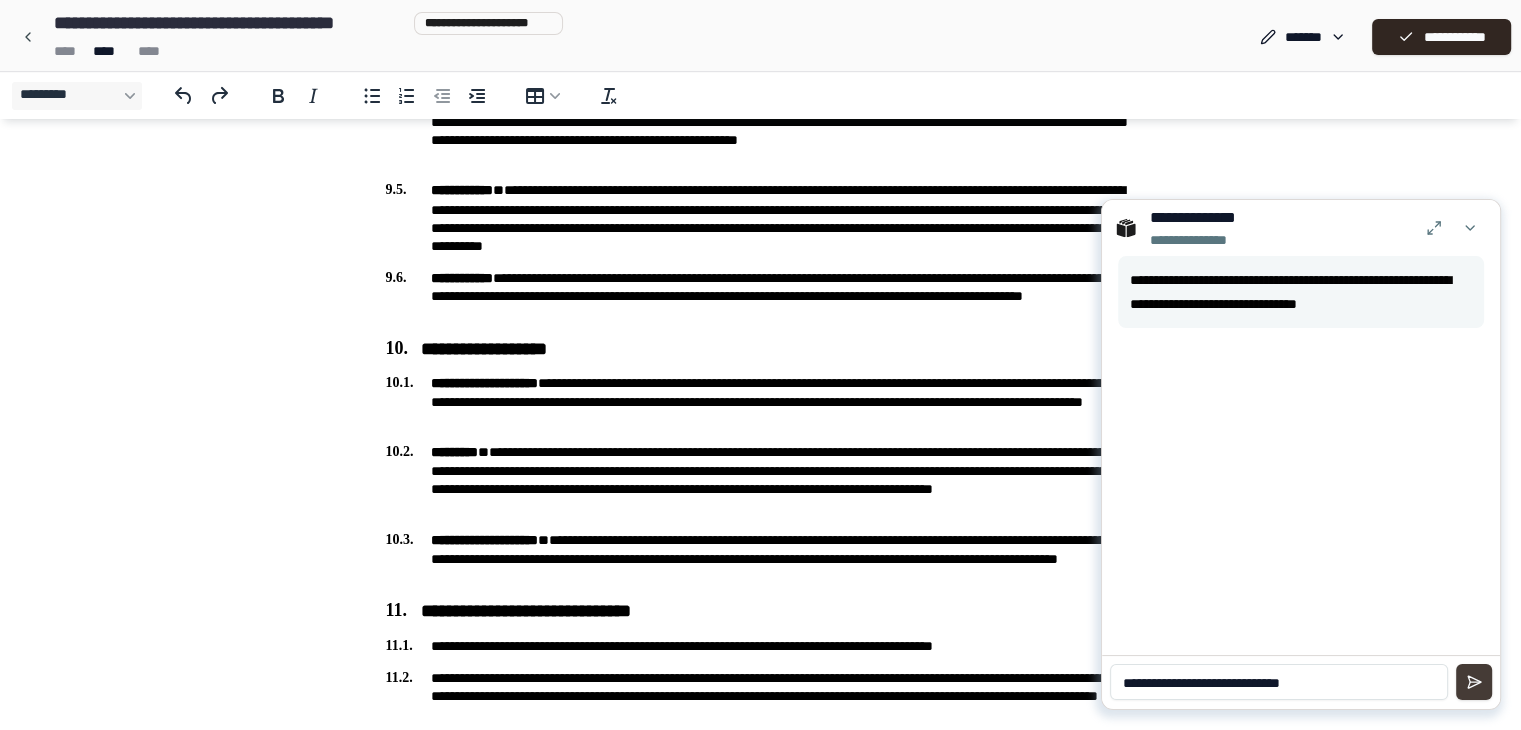 type on "**********" 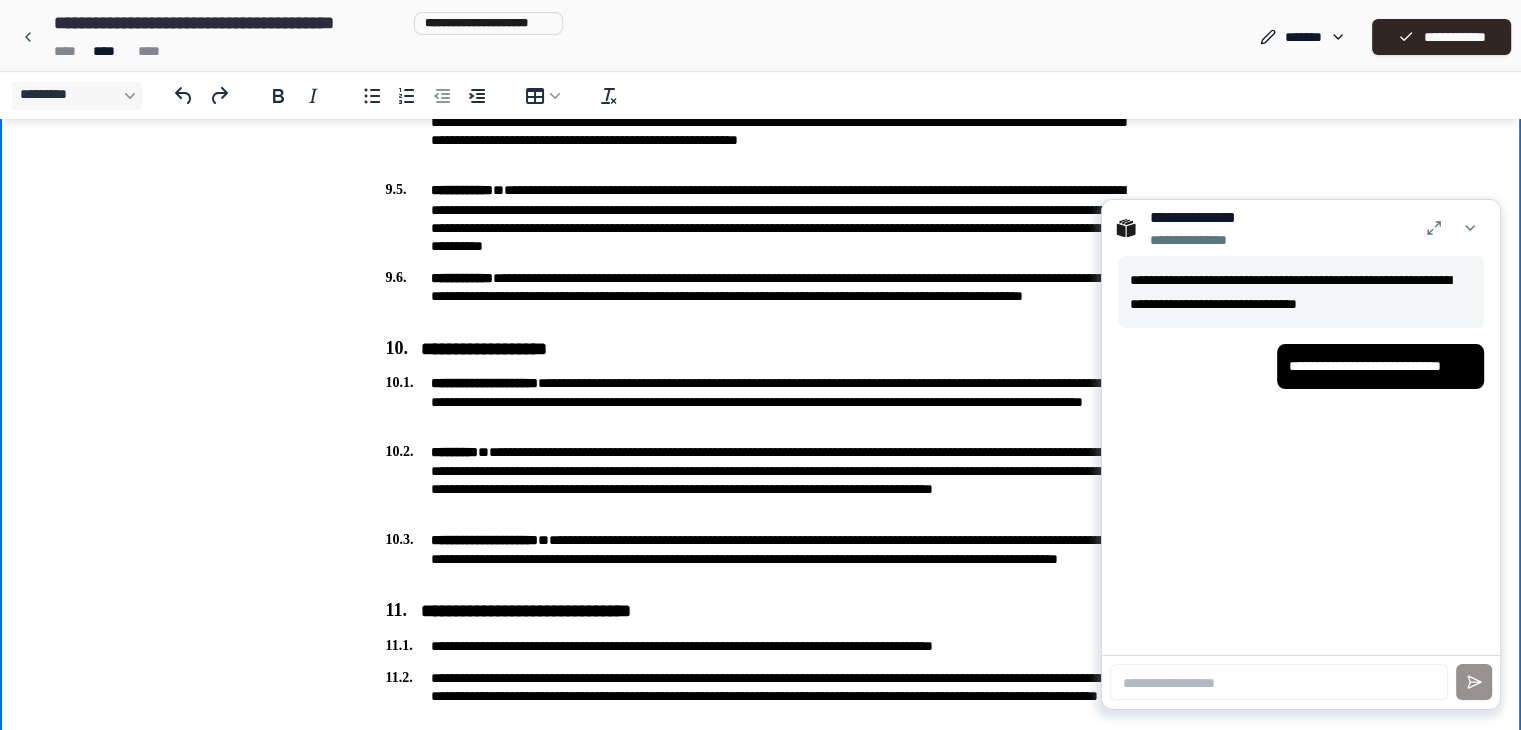 click on "**********" at bounding box center [760, -859] 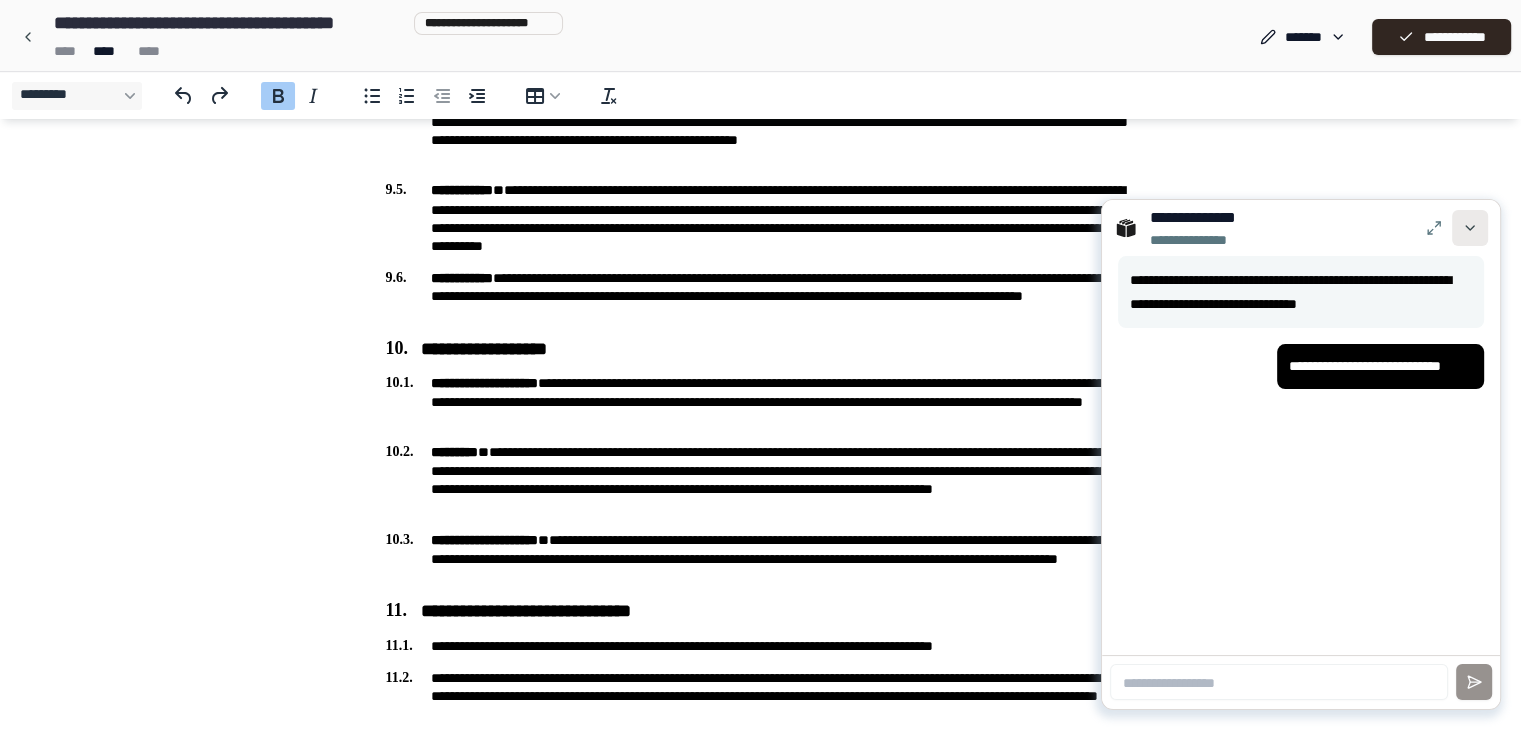 click at bounding box center [1470, 228] 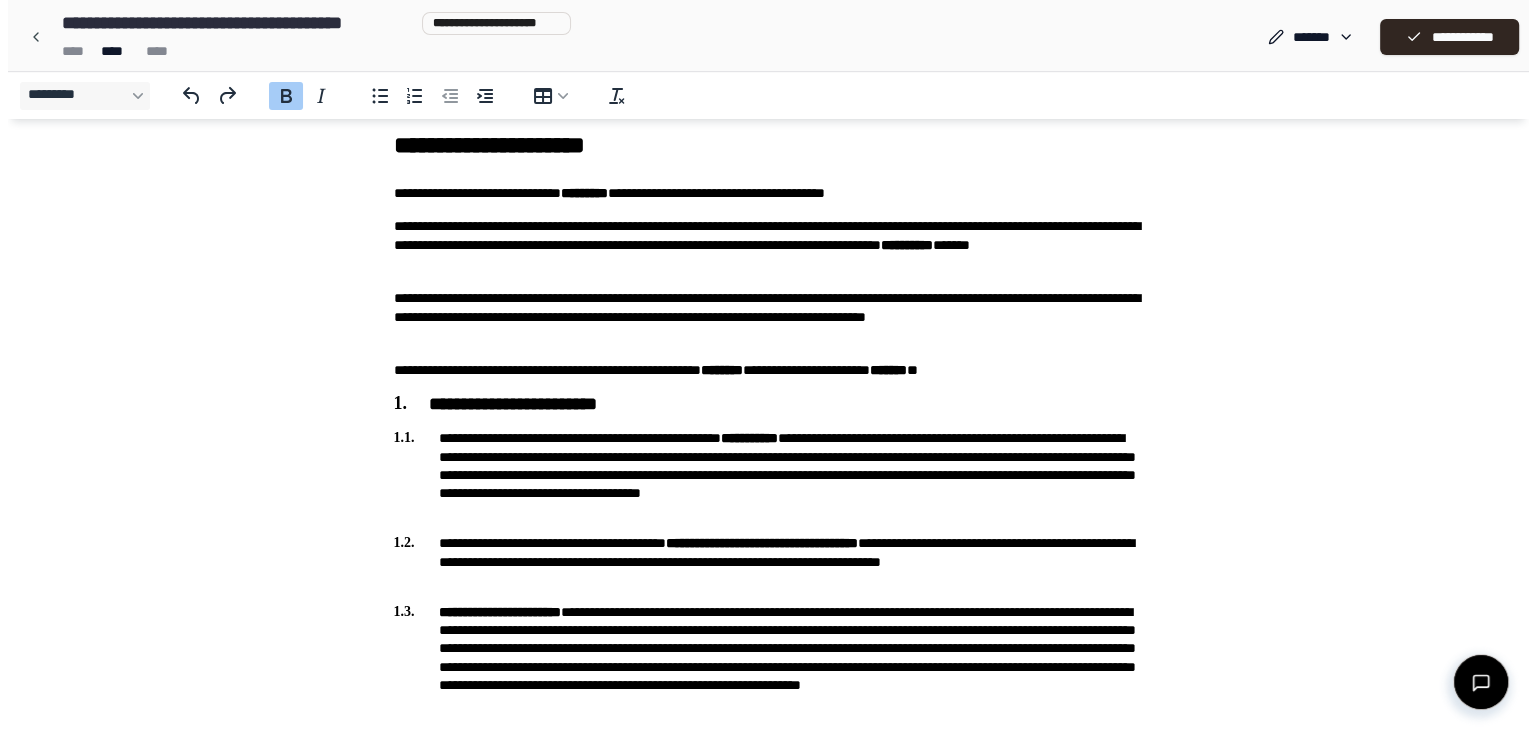 scroll, scrollTop: 0, scrollLeft: 0, axis: both 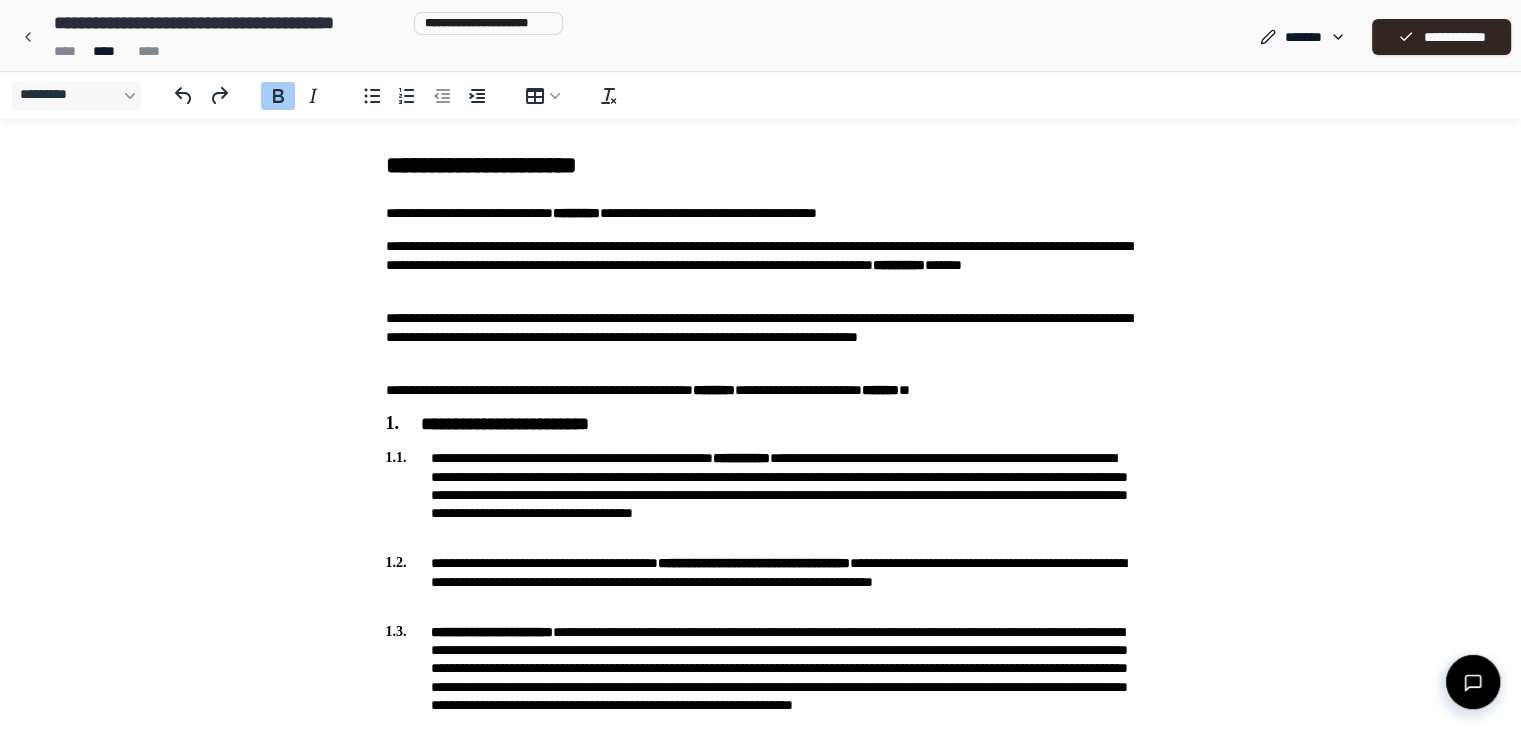 click on "**** **** ****" at bounding box center [304, 51] 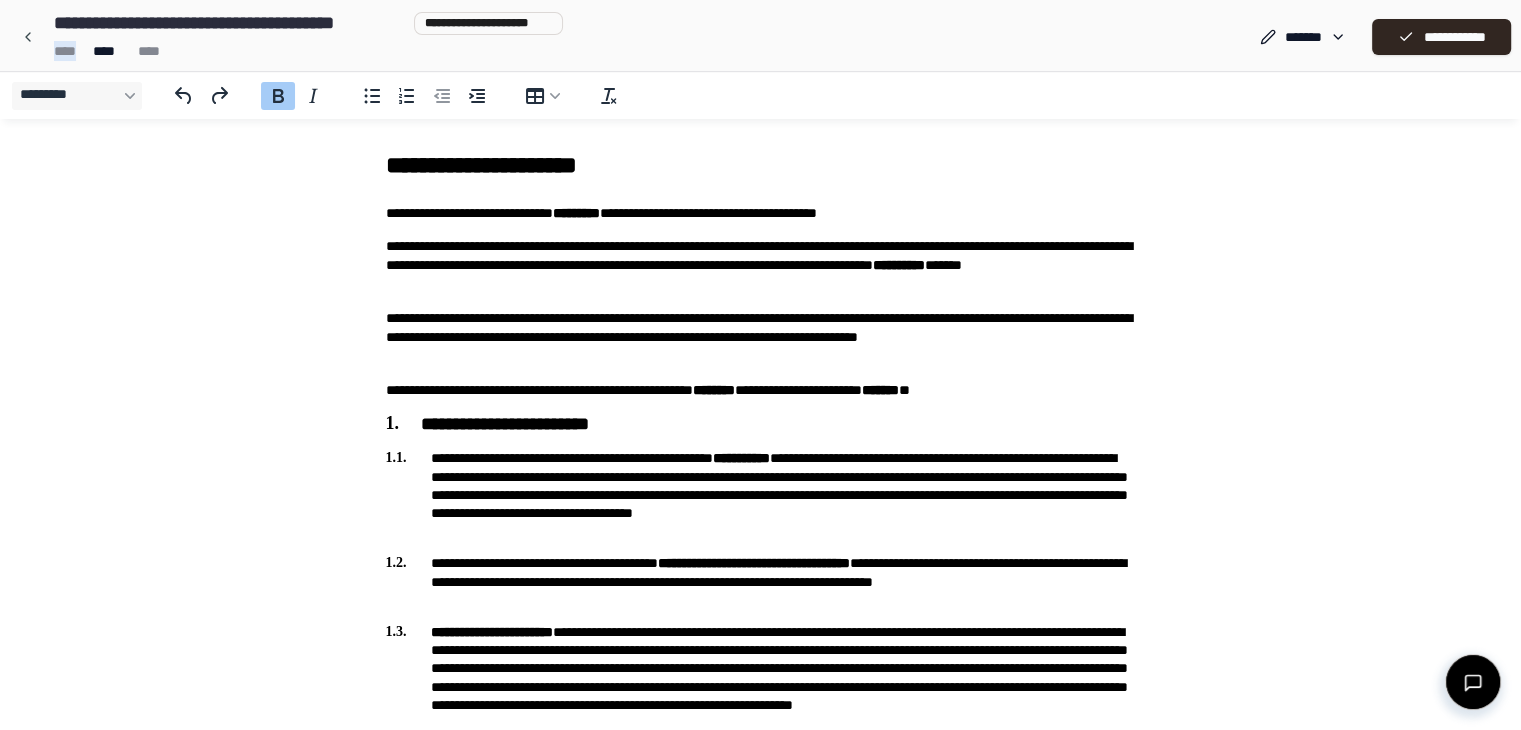 click on "**** **** ****" at bounding box center [304, 51] 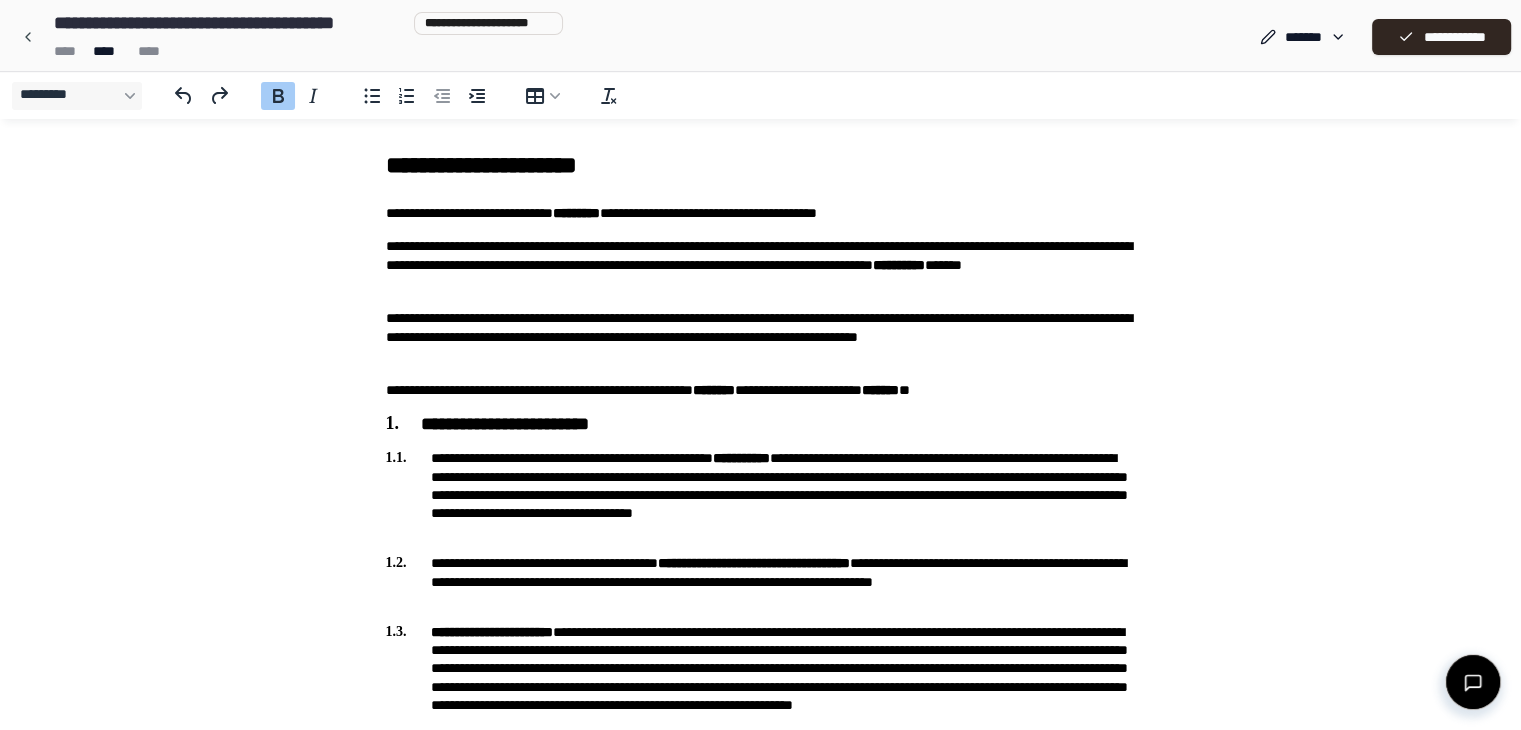 click on "**** **** ****" at bounding box center [304, 51] 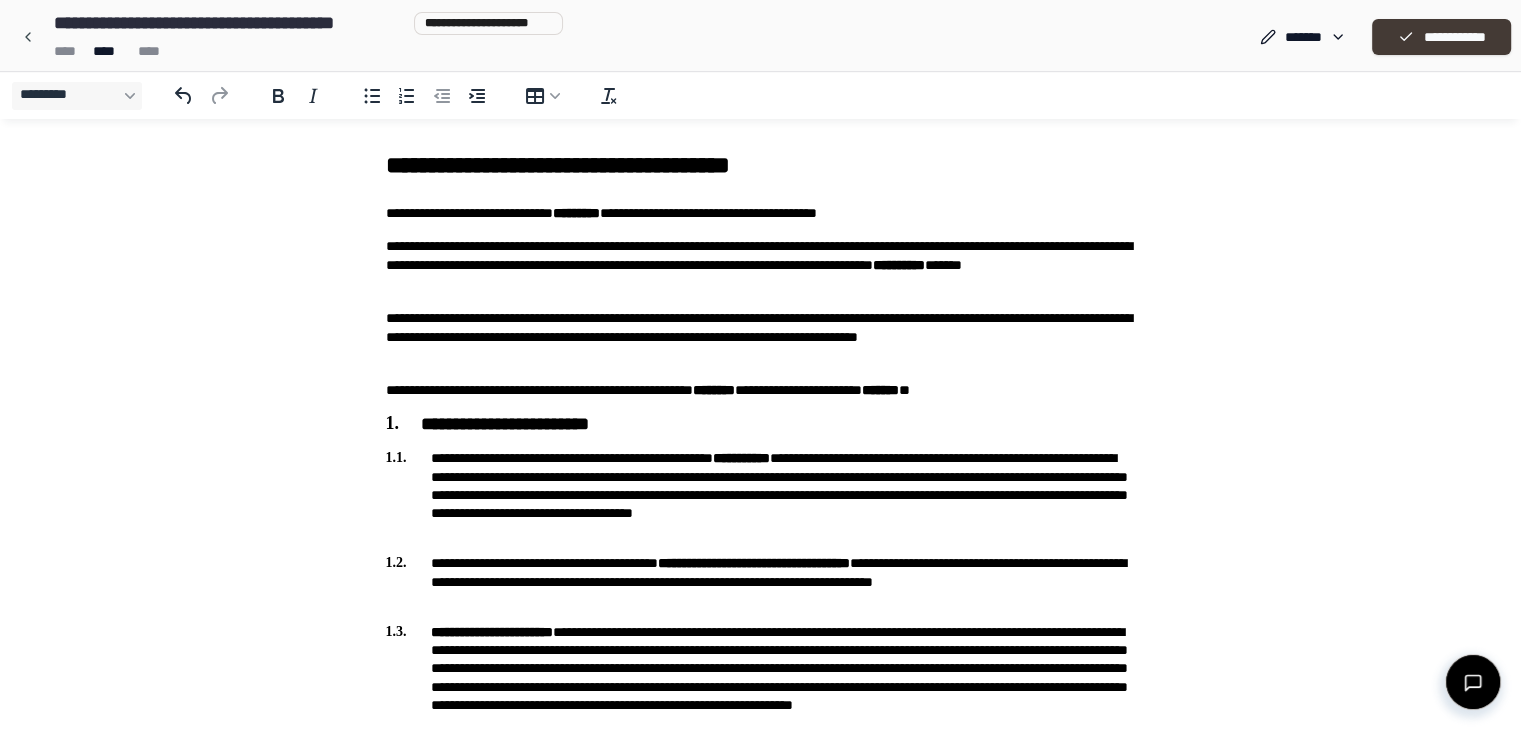 click on "**********" at bounding box center (1441, 37) 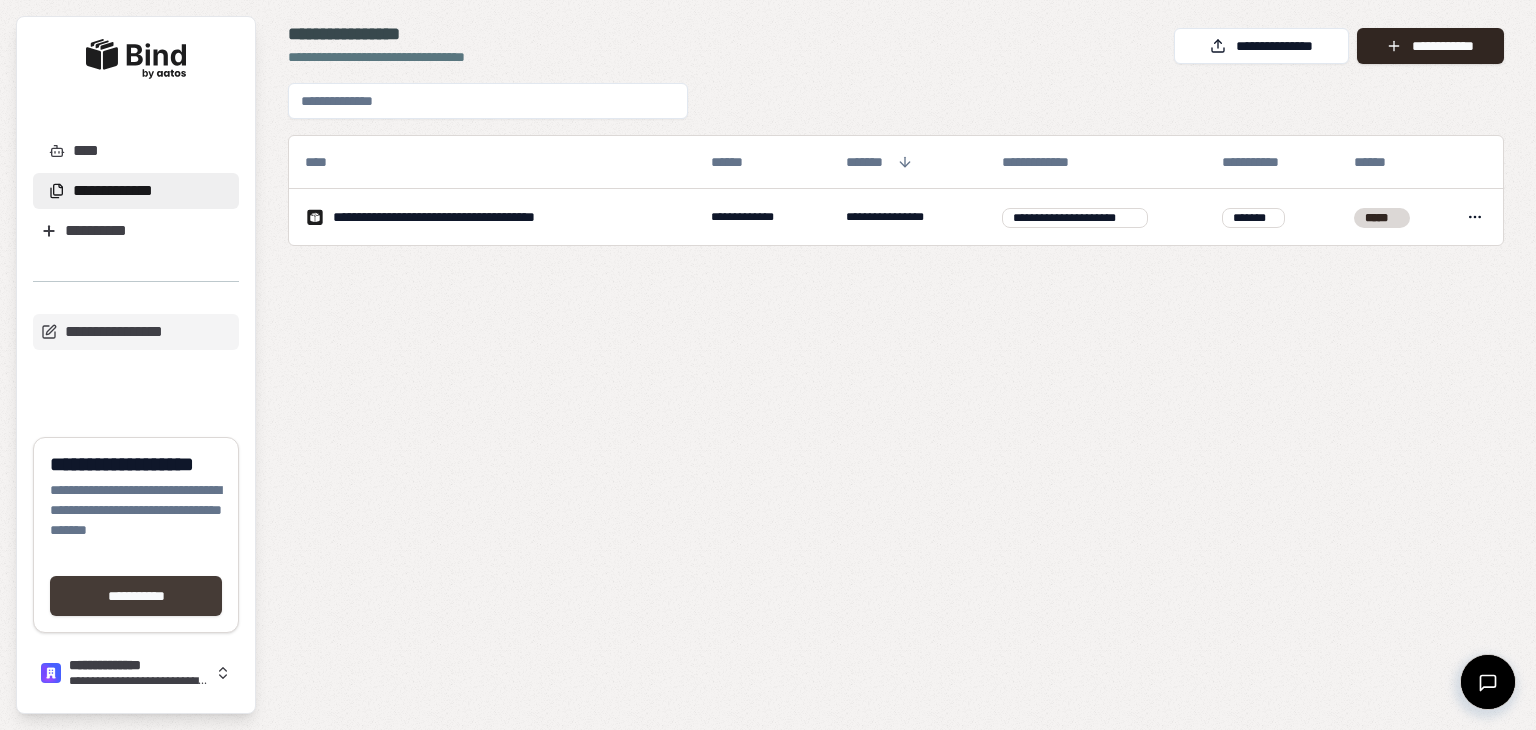 click on "**********" at bounding box center (136, 596) 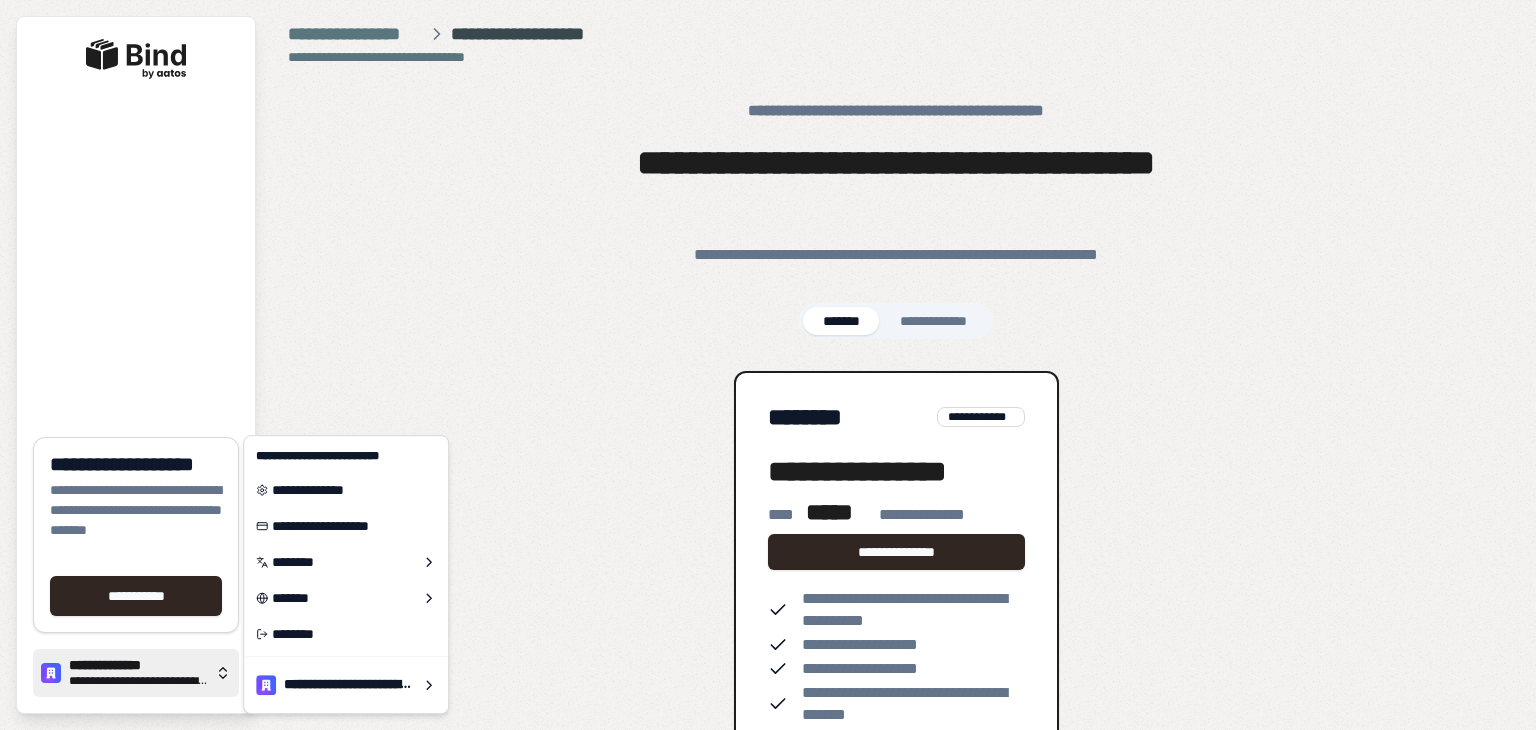 click 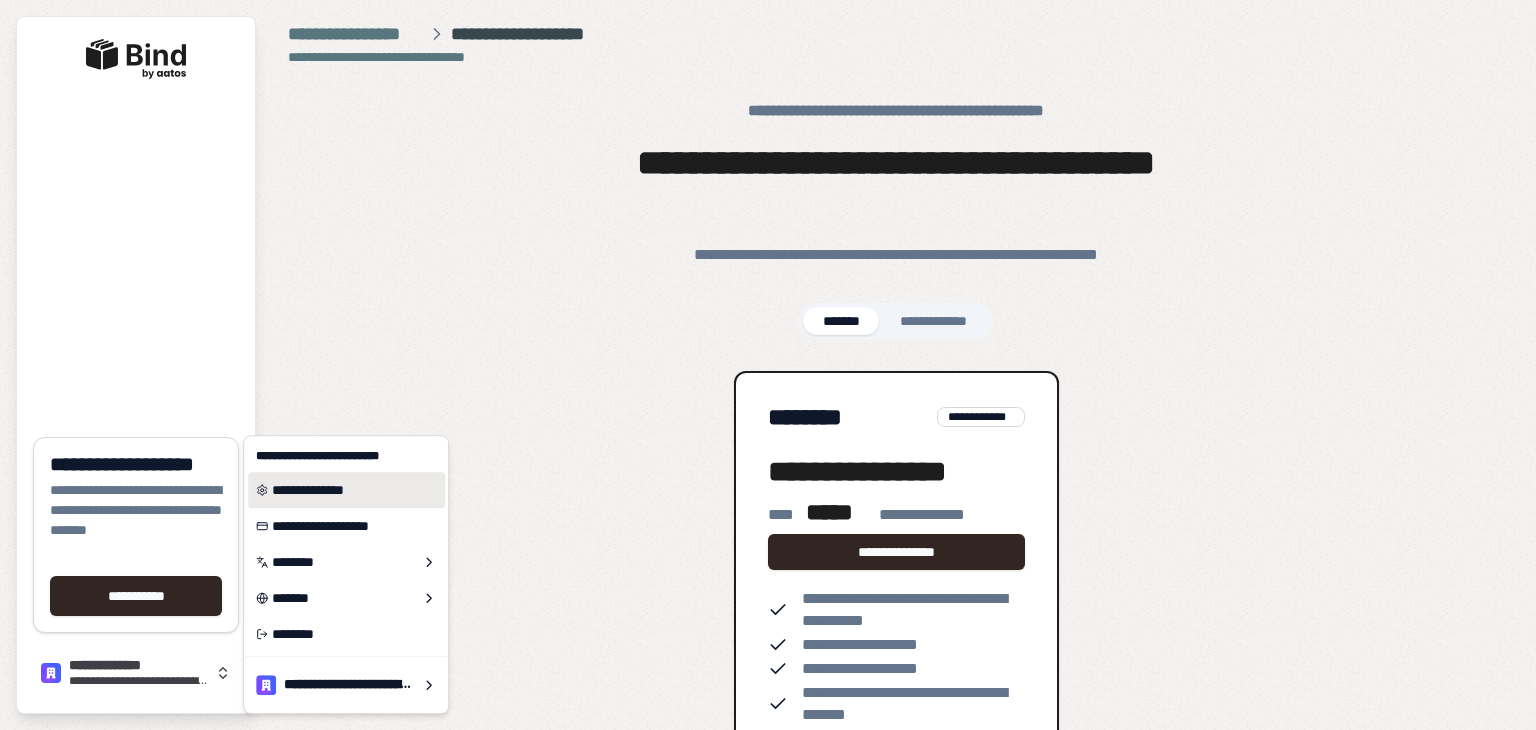 click on "**********" at bounding box center [346, 490] 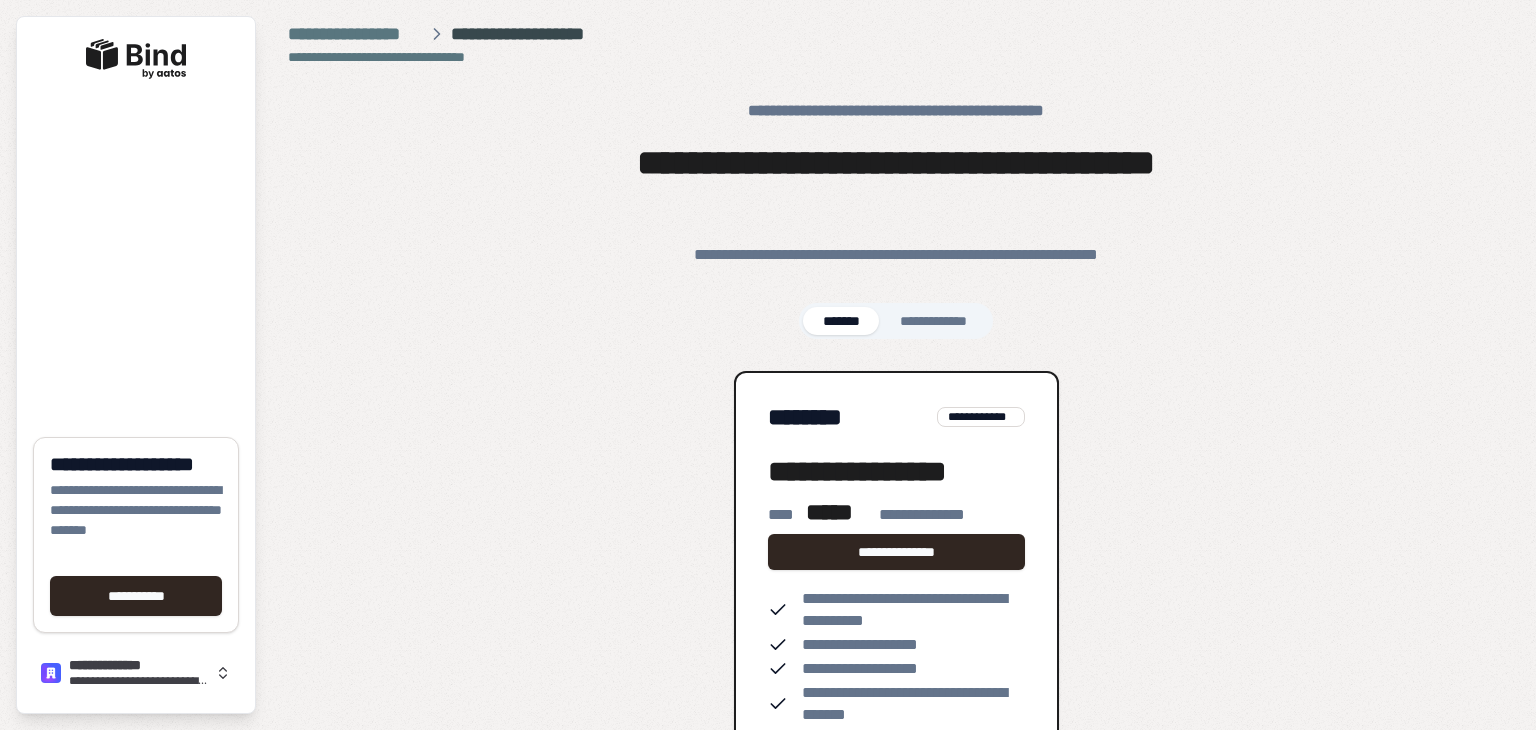 scroll, scrollTop: 0, scrollLeft: 0, axis: both 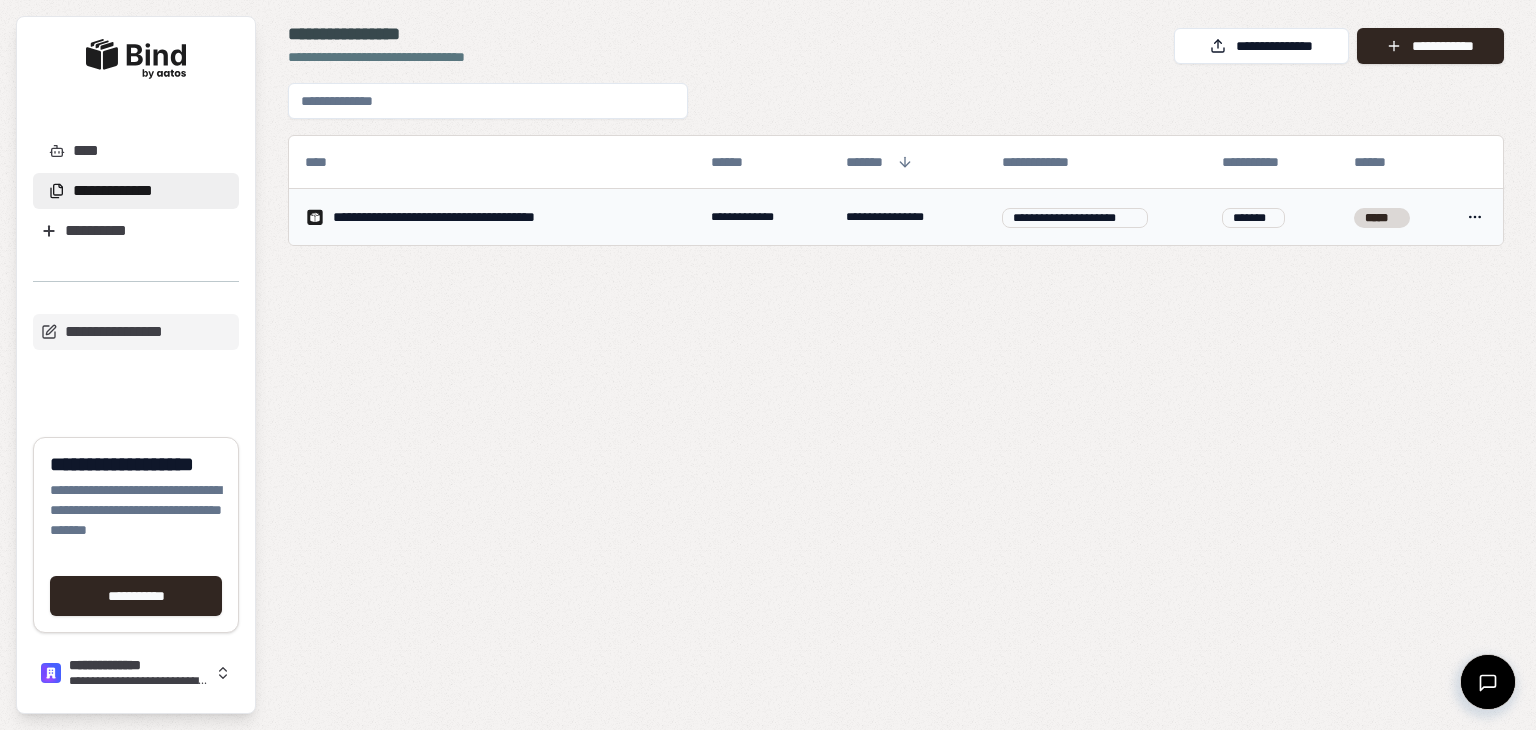 click on "**********" at bounding box center (1075, 218) 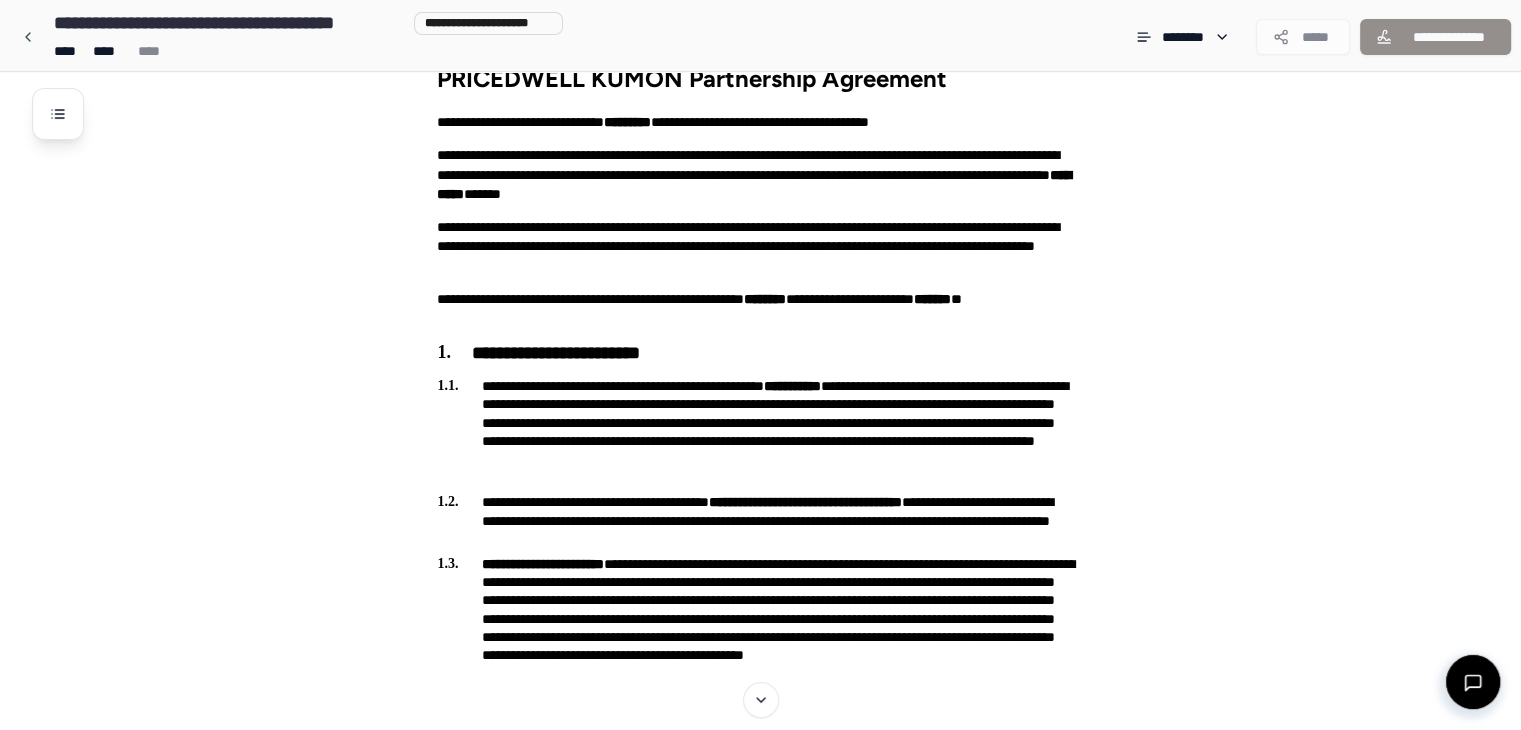 scroll, scrollTop: 80, scrollLeft: 0, axis: vertical 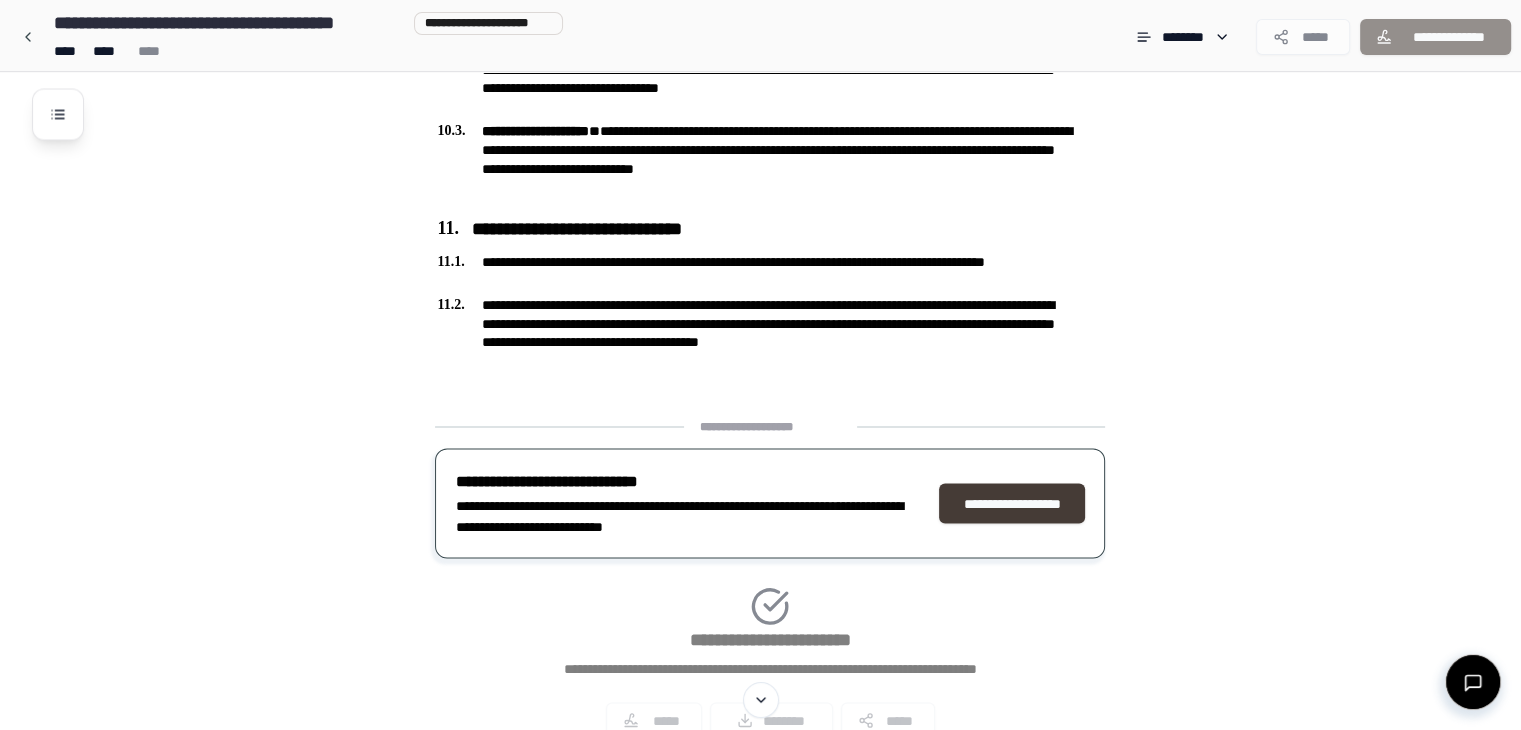 click on "**********" at bounding box center (1012, 503) 